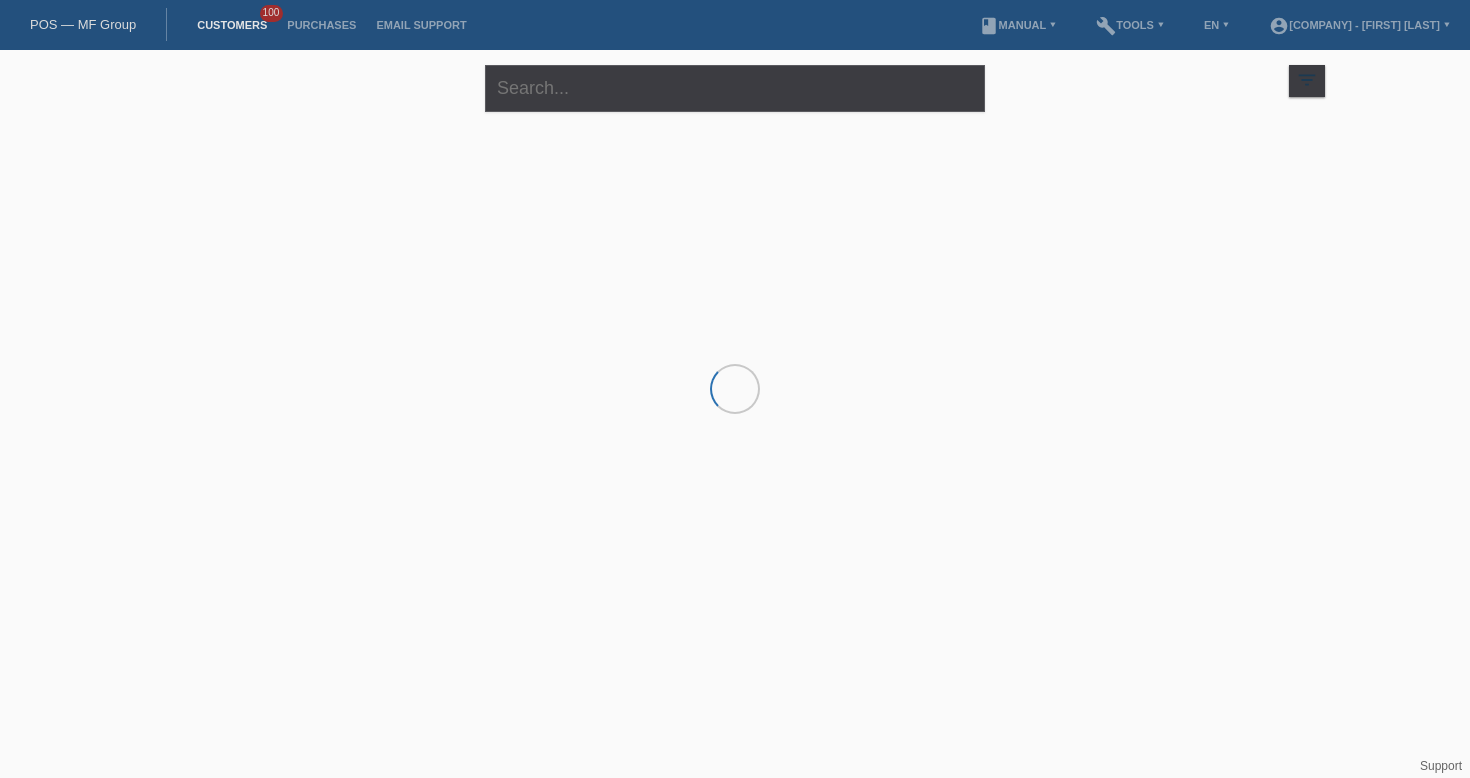 scroll, scrollTop: 0, scrollLeft: 0, axis: both 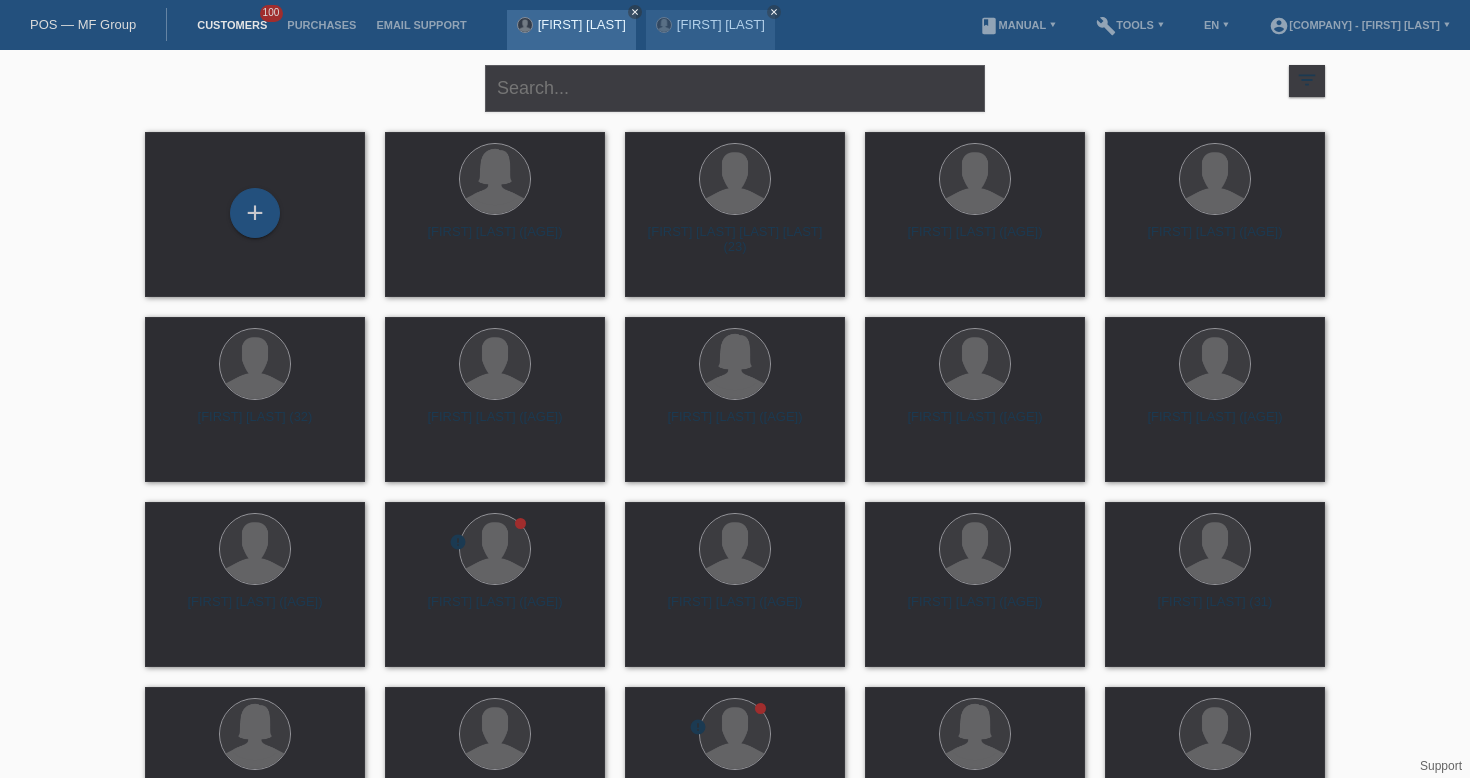 click on "close" at bounding box center (635, 12) 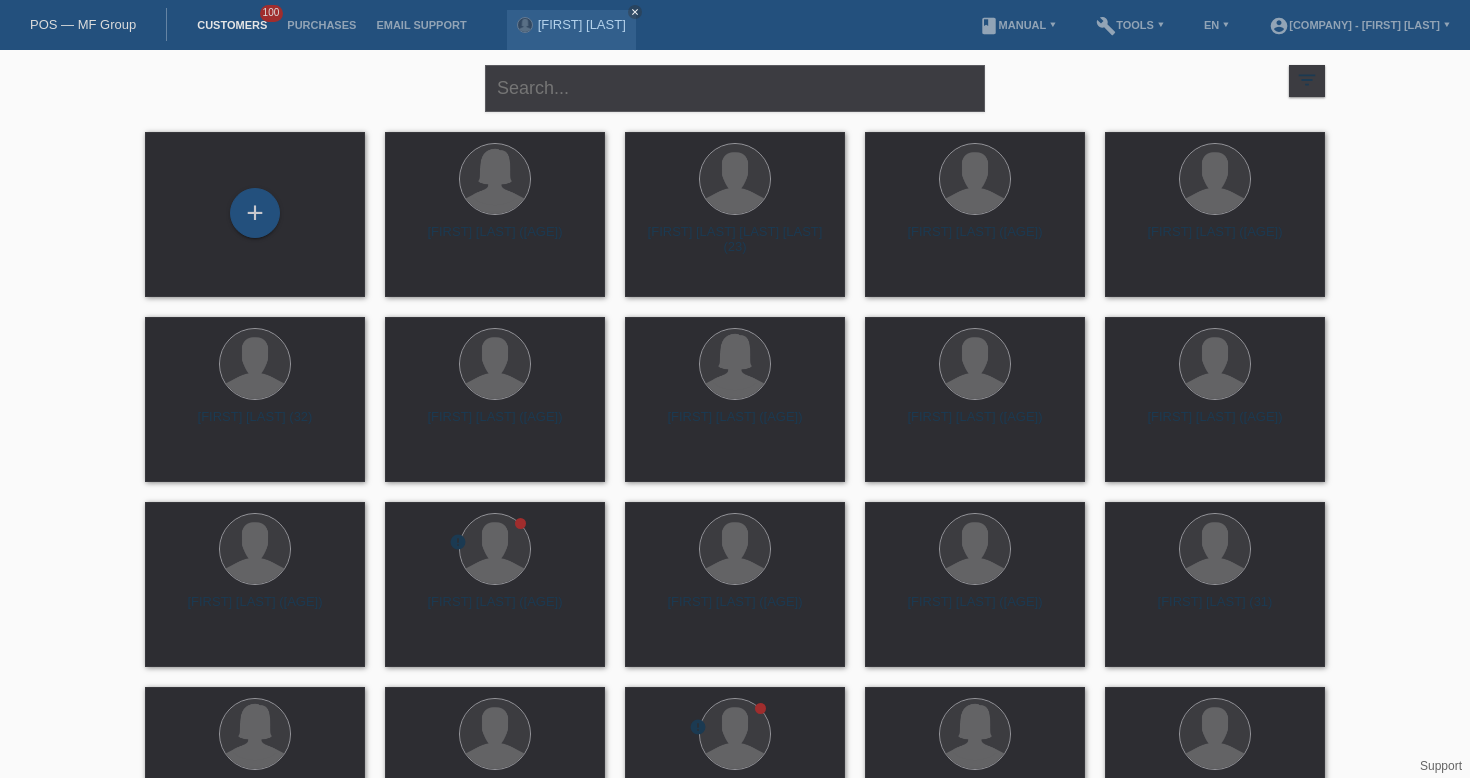 click on "Inès Carruzzo
close" at bounding box center [576, 25] 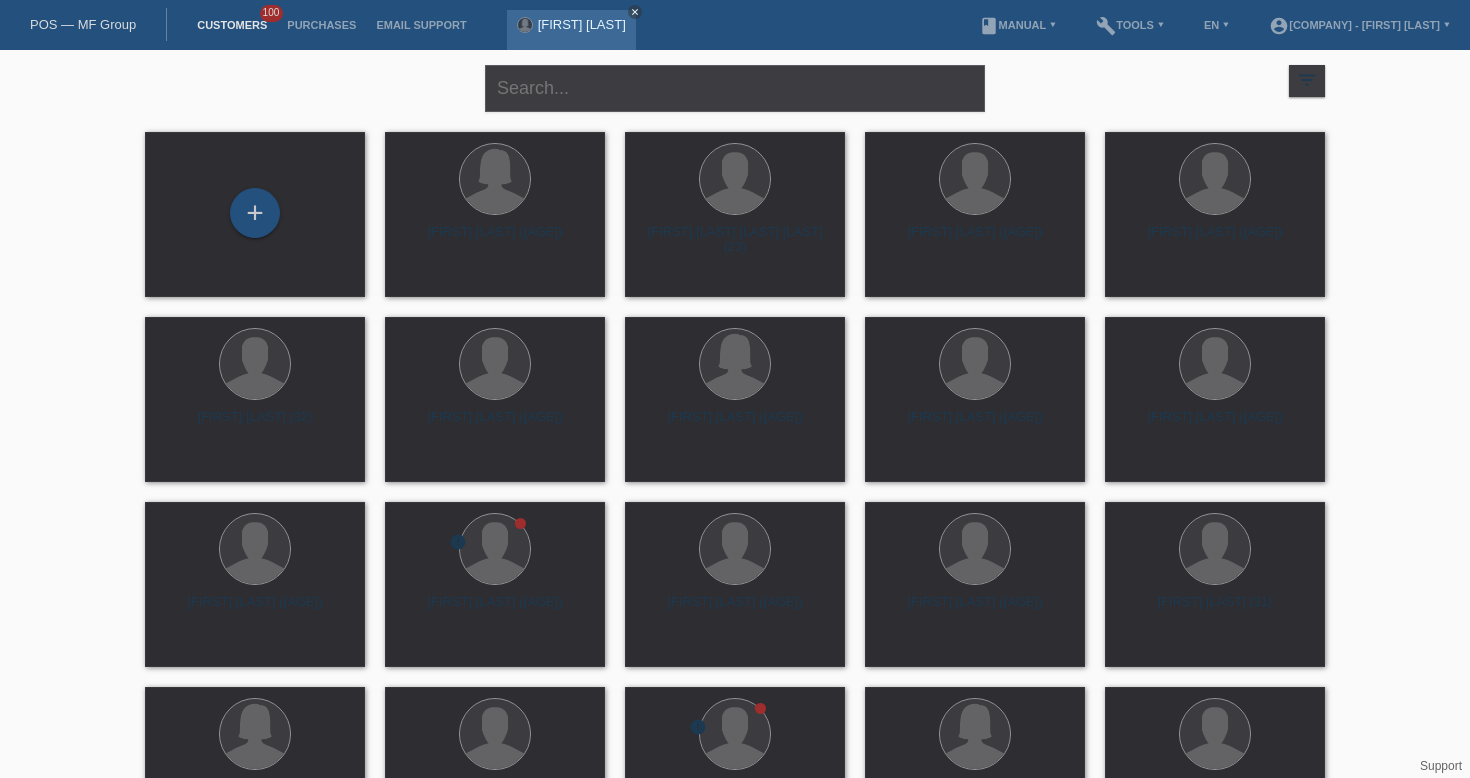 click on "close" at bounding box center (635, 12) 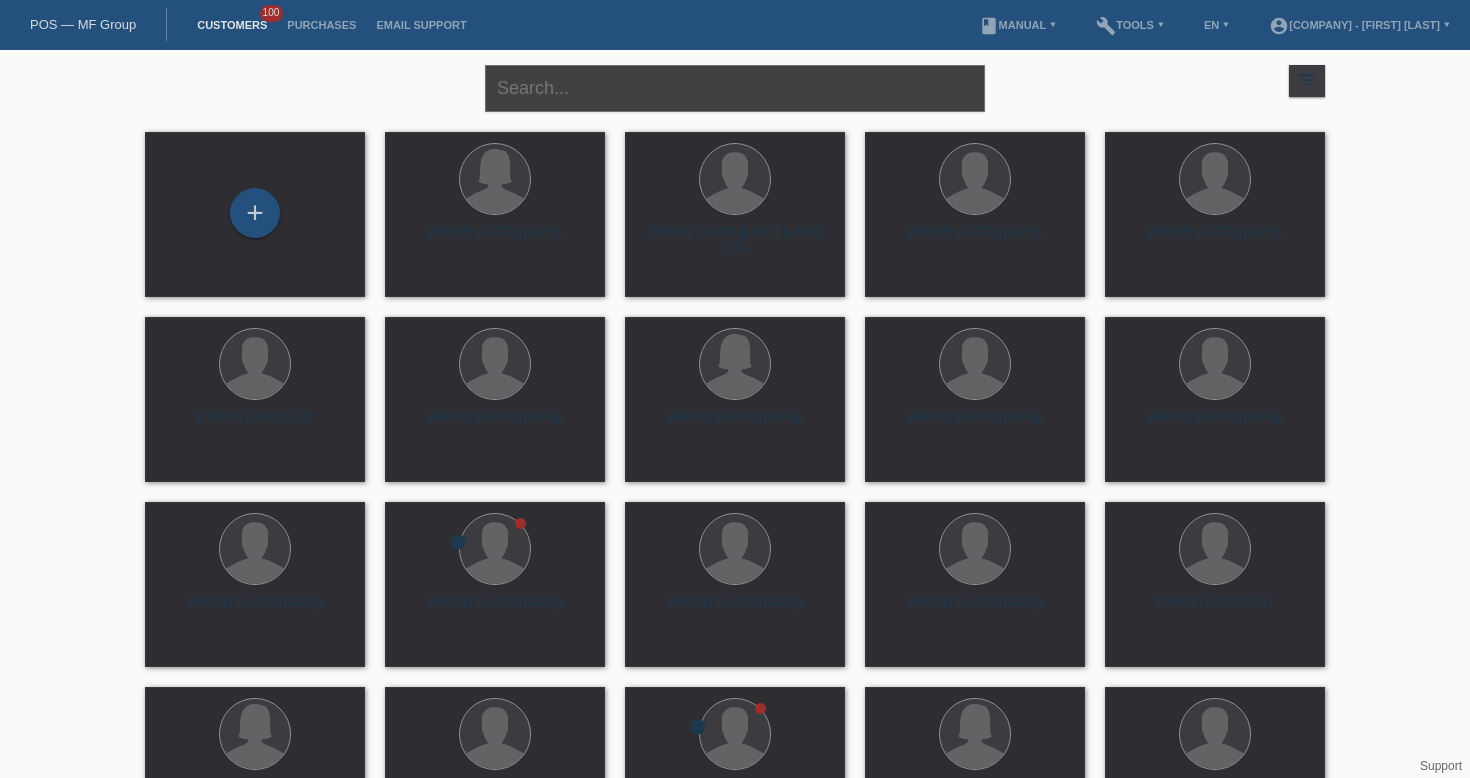 click at bounding box center (735, 88) 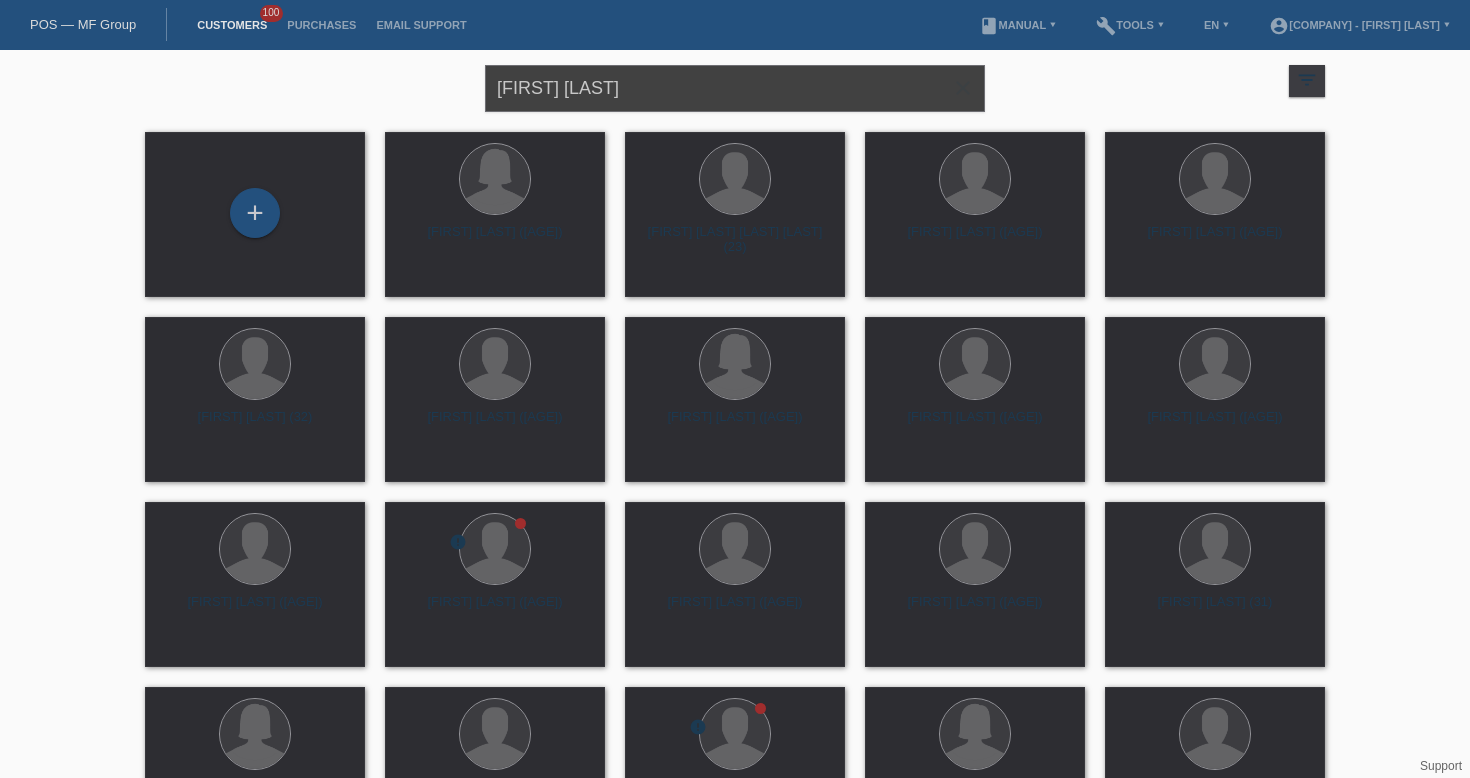 type on "Bartłomiej Bondyra" 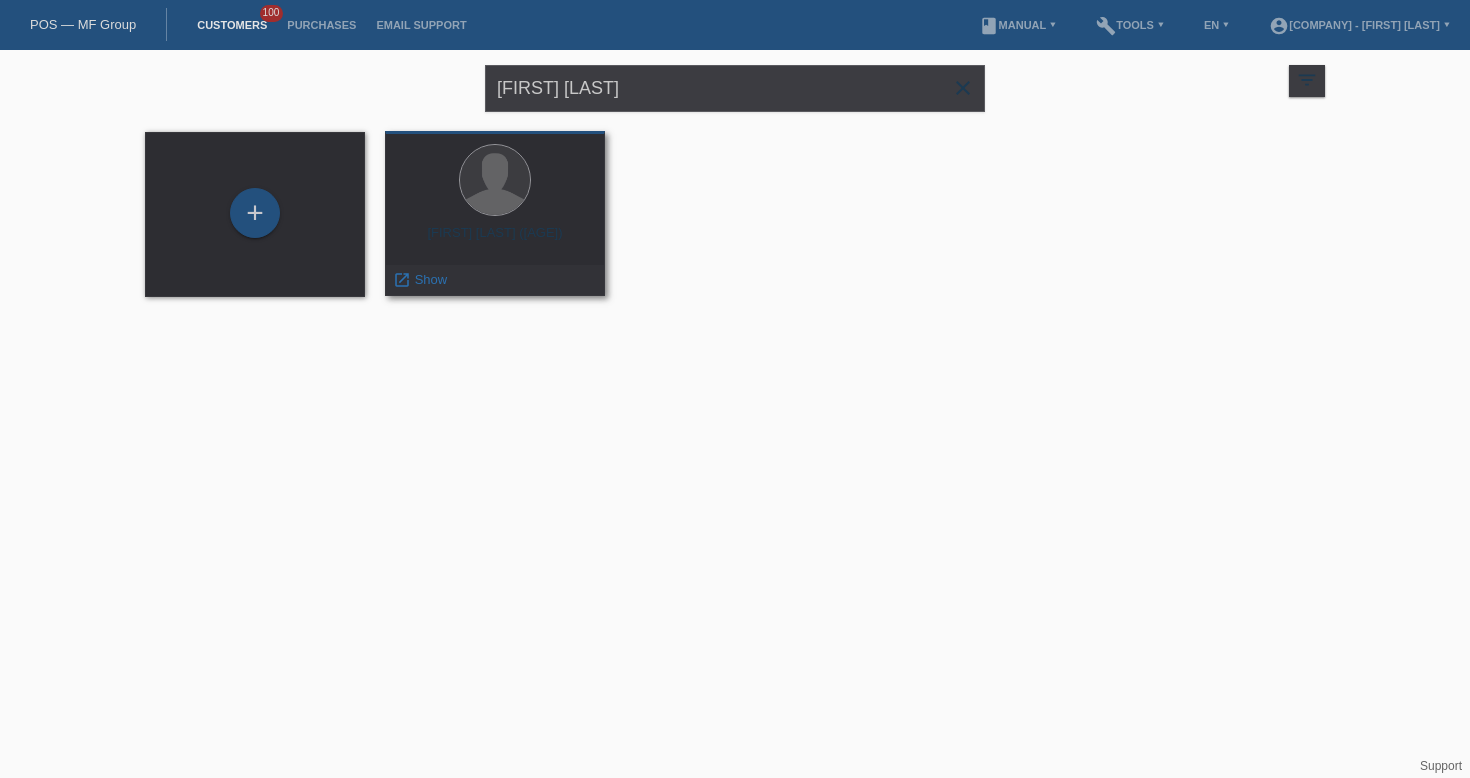 click on "Bartłomiej Bondyra (31)" at bounding box center (495, 241) 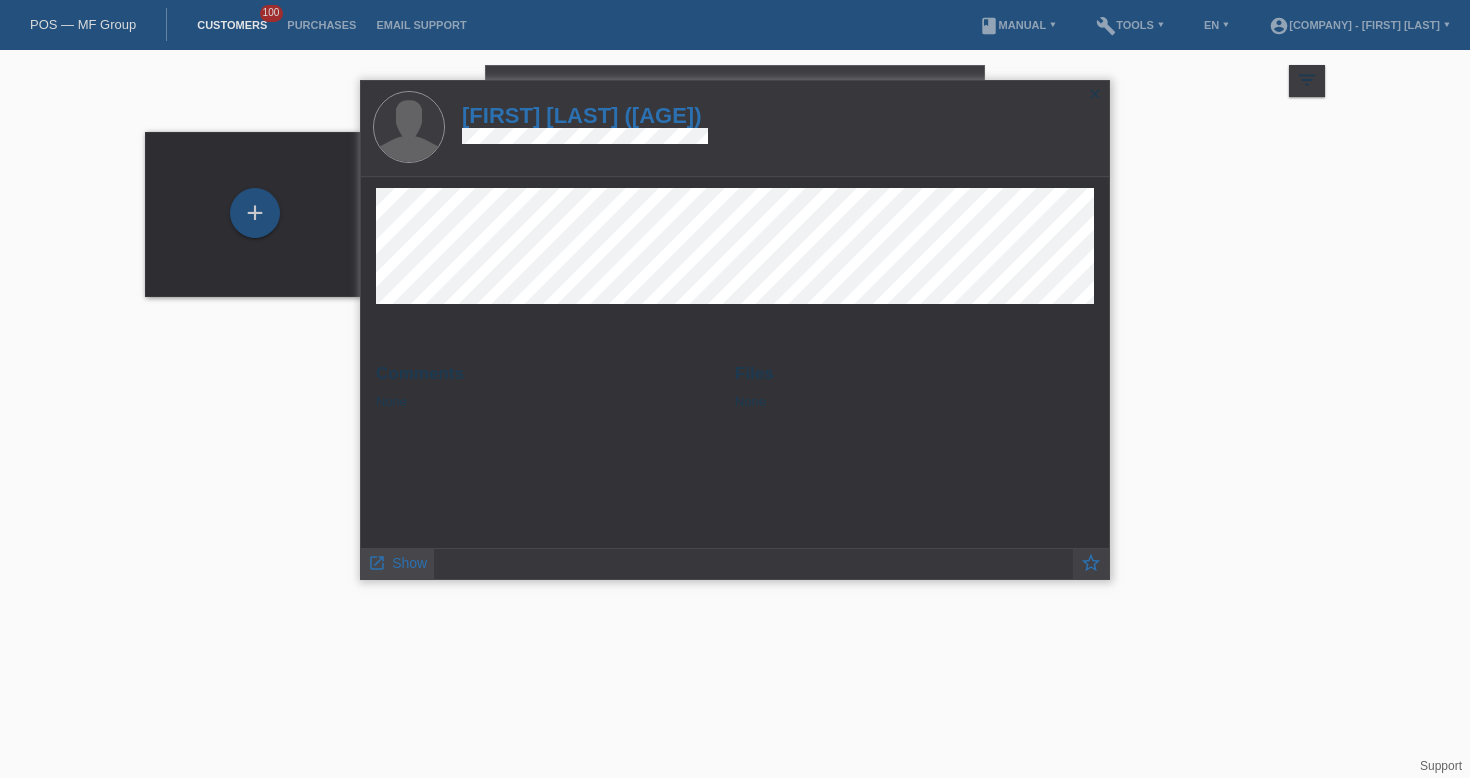 click on "Show" at bounding box center (409, 563) 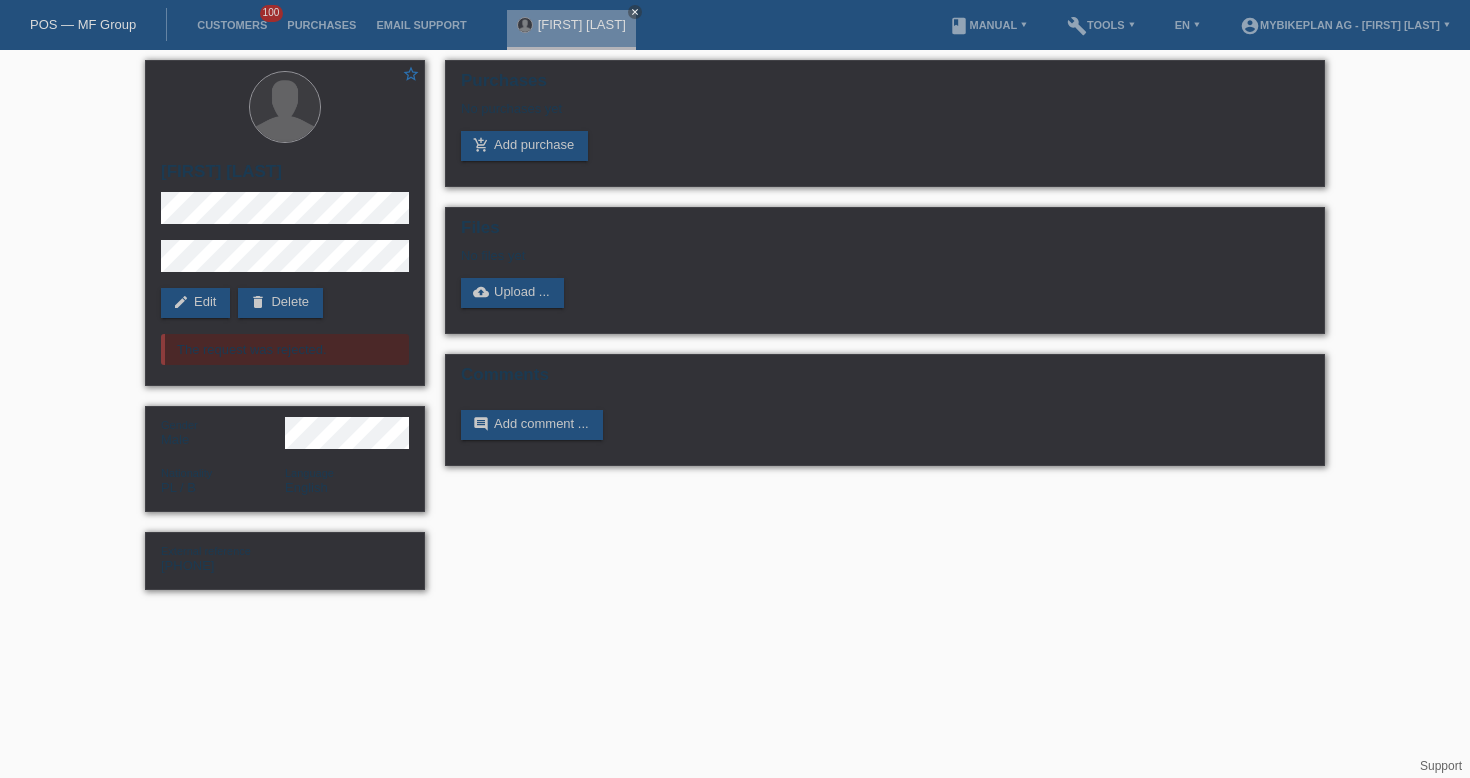 scroll, scrollTop: 0, scrollLeft: 0, axis: both 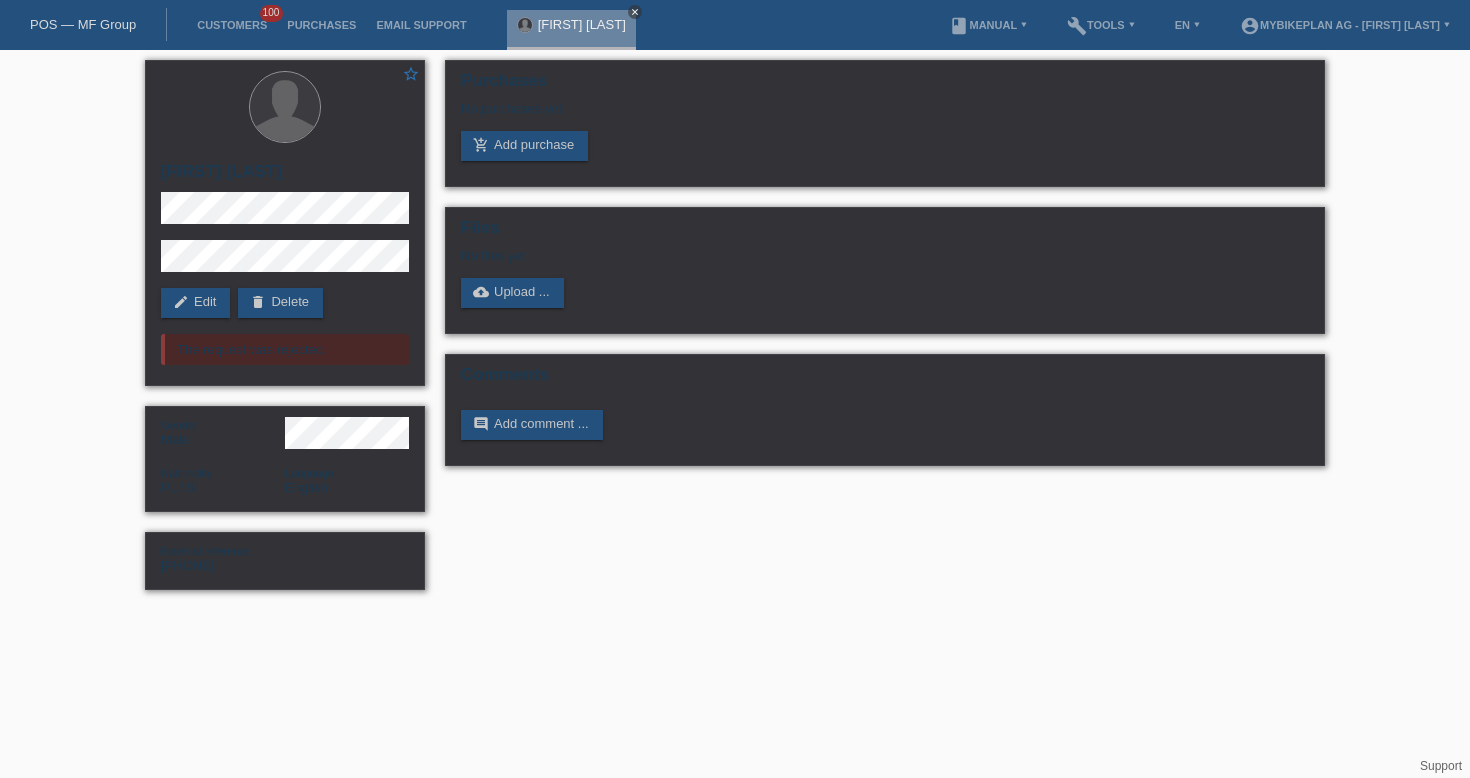 click on "close" at bounding box center (635, 12) 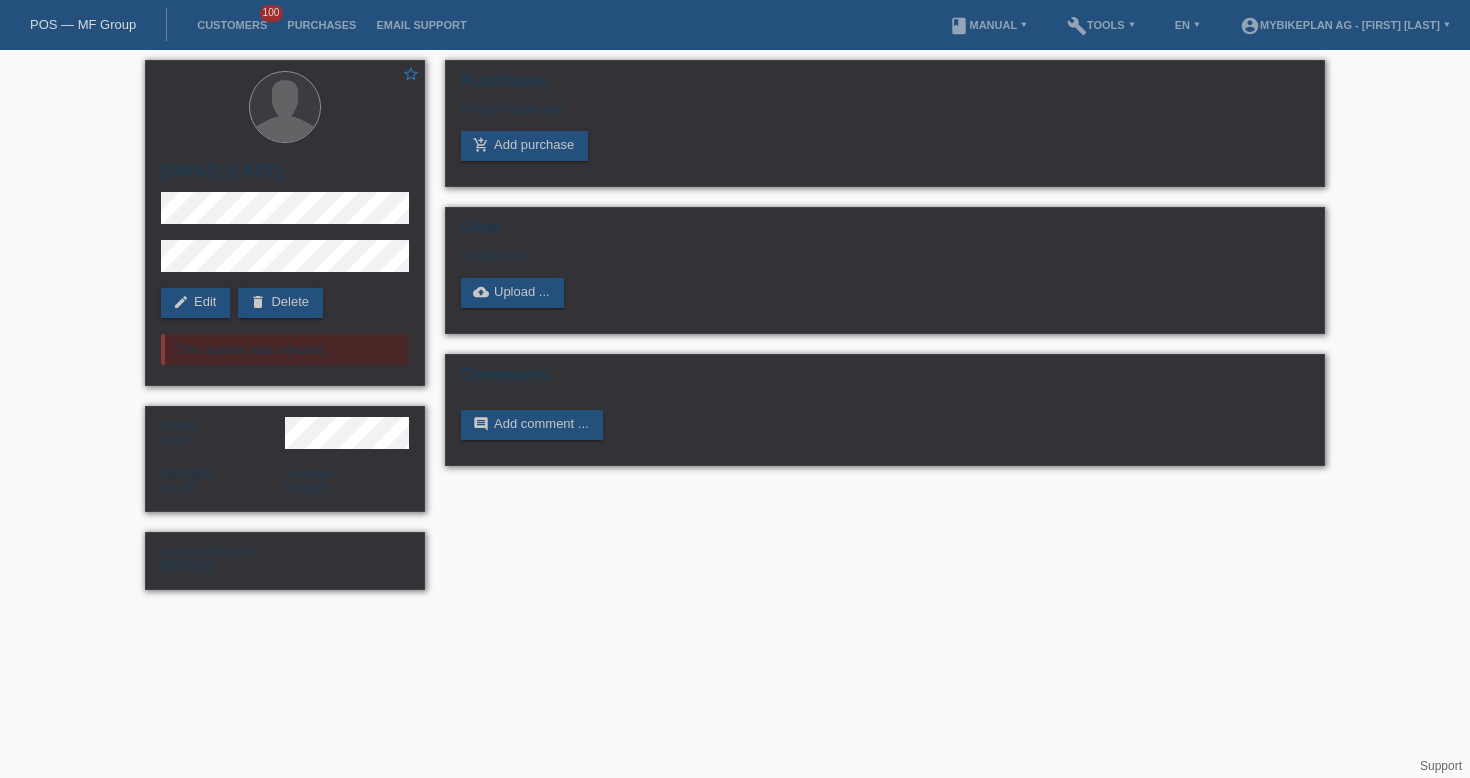 click on "POS — MF Group" at bounding box center (83, 24) 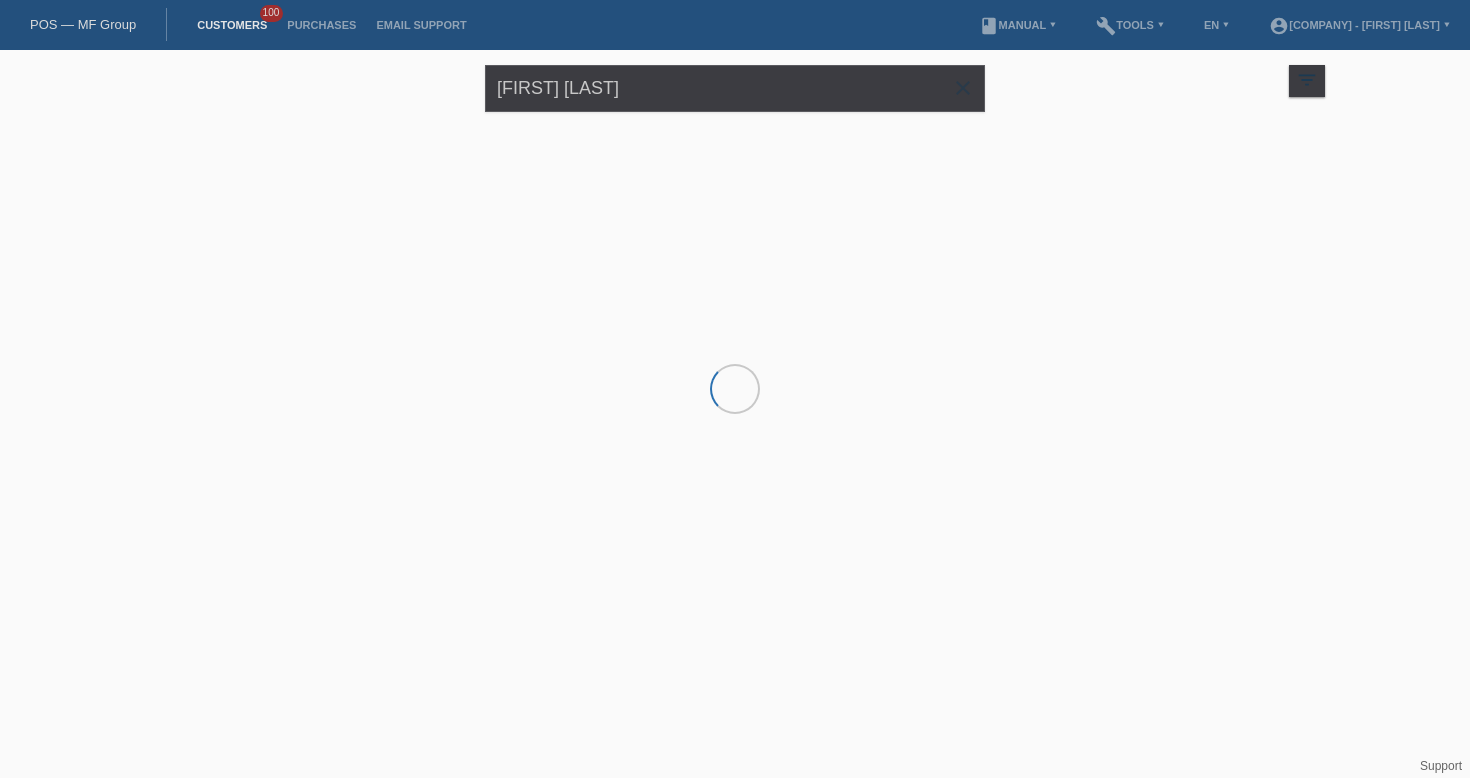 scroll, scrollTop: 0, scrollLeft: 0, axis: both 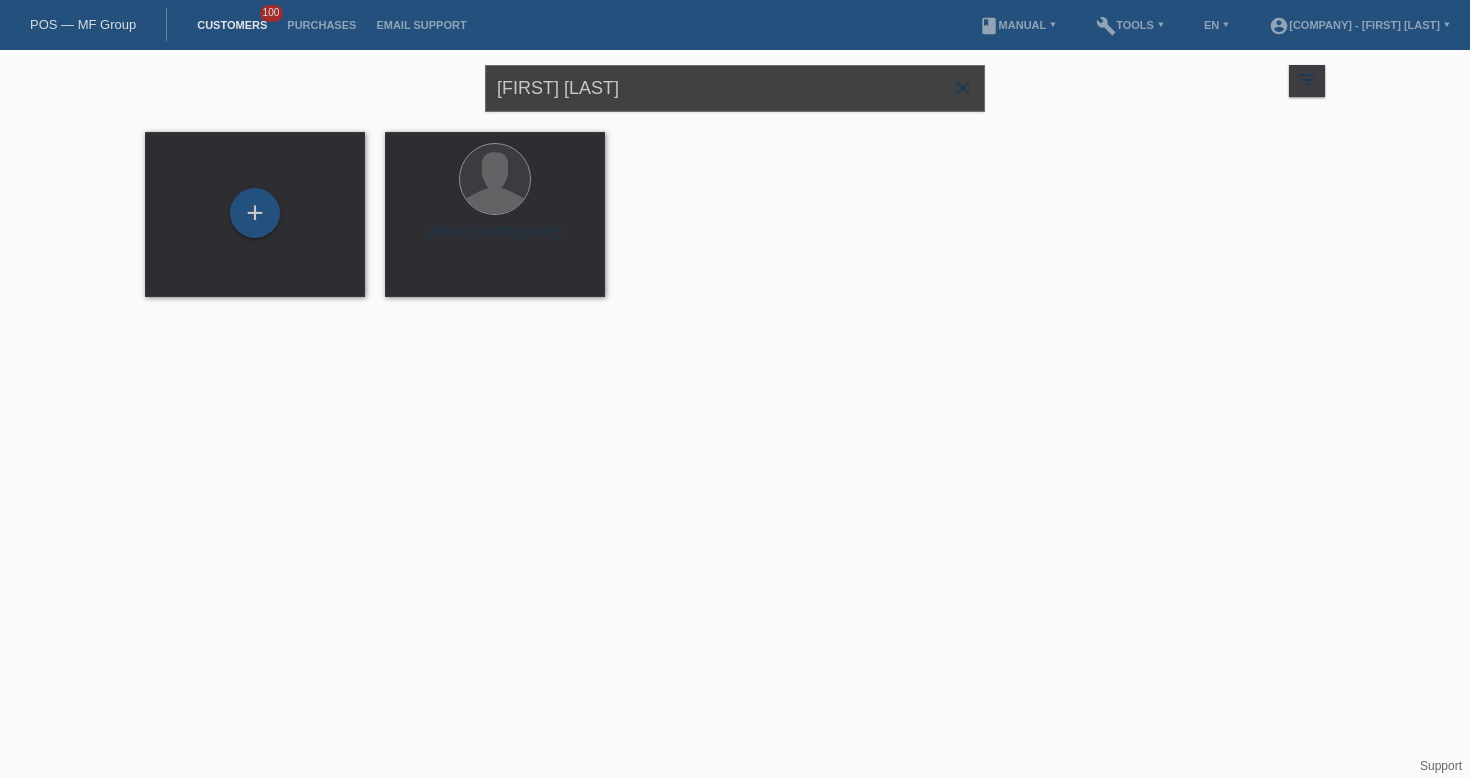click on "[FIRST] [LAST]" at bounding box center [735, 88] 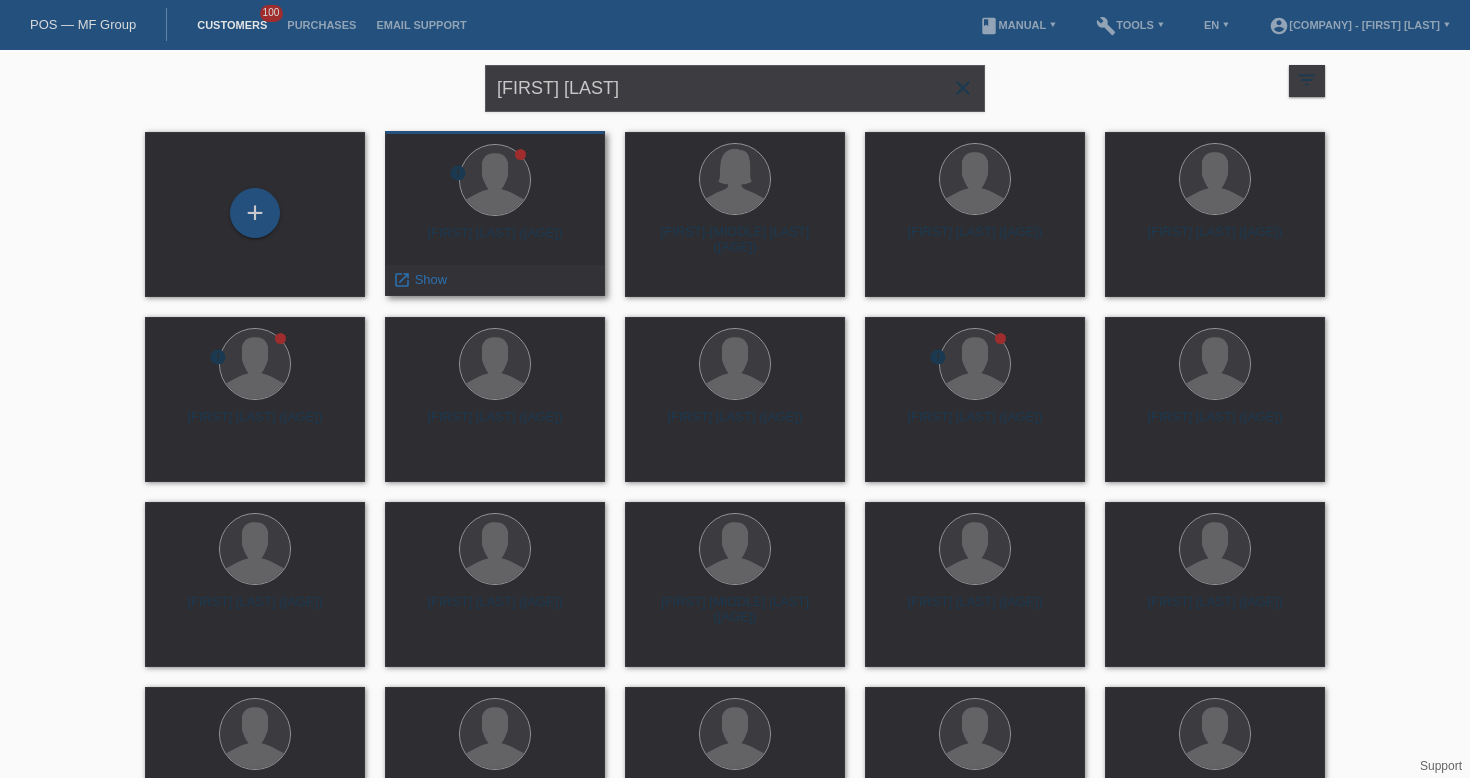click at bounding box center [495, 181] 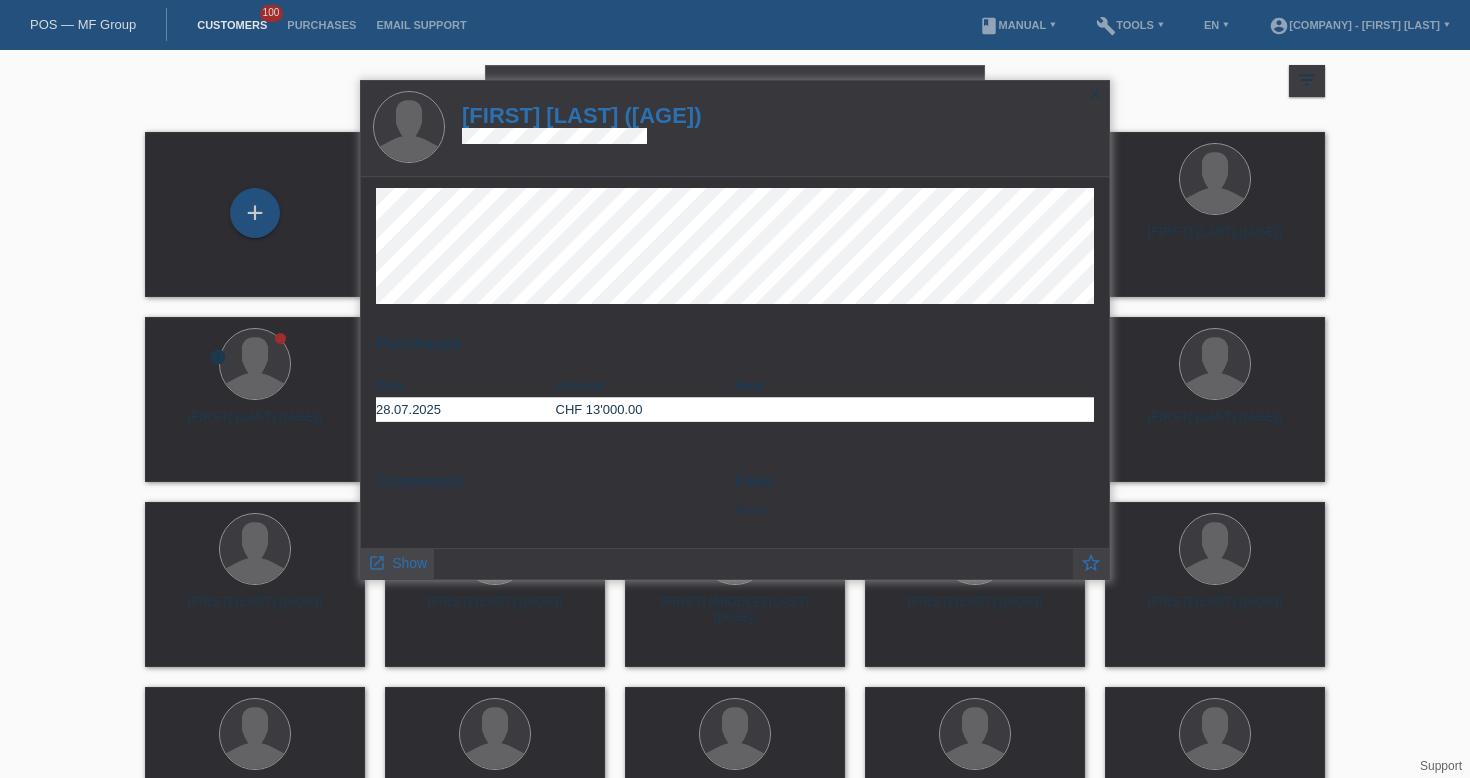 click on "Show" at bounding box center (409, 563) 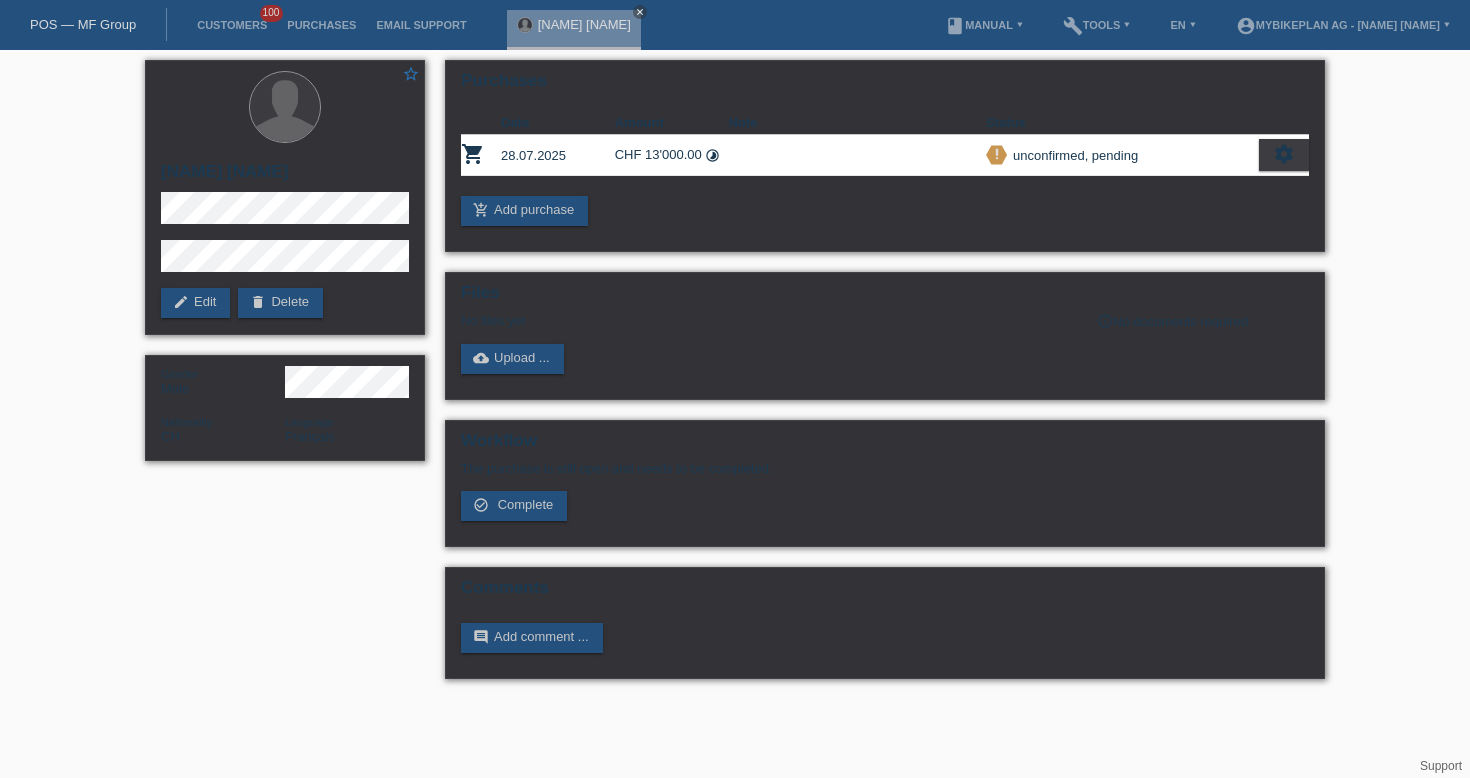 scroll, scrollTop: 0, scrollLeft: 0, axis: both 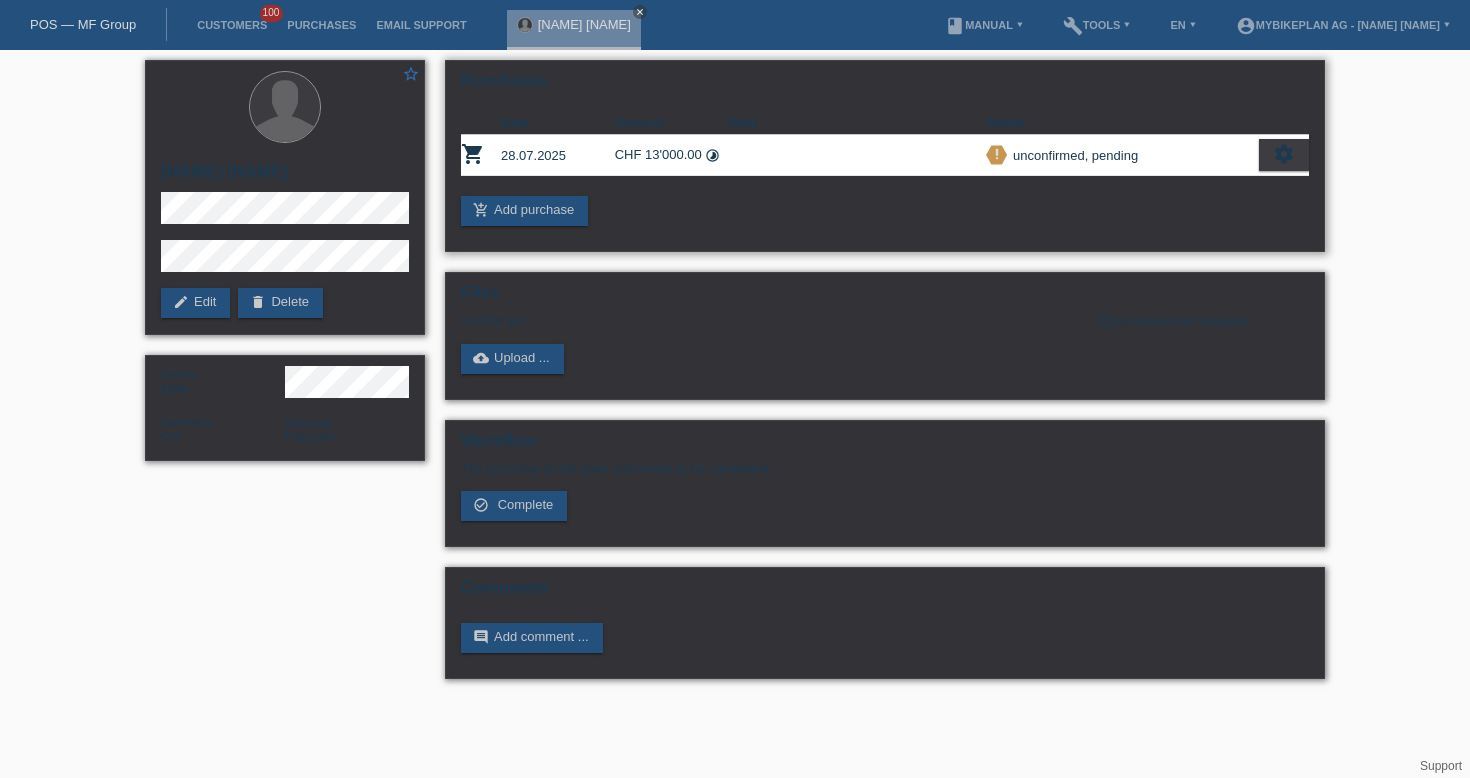 click on "settings" at bounding box center (1284, 155) 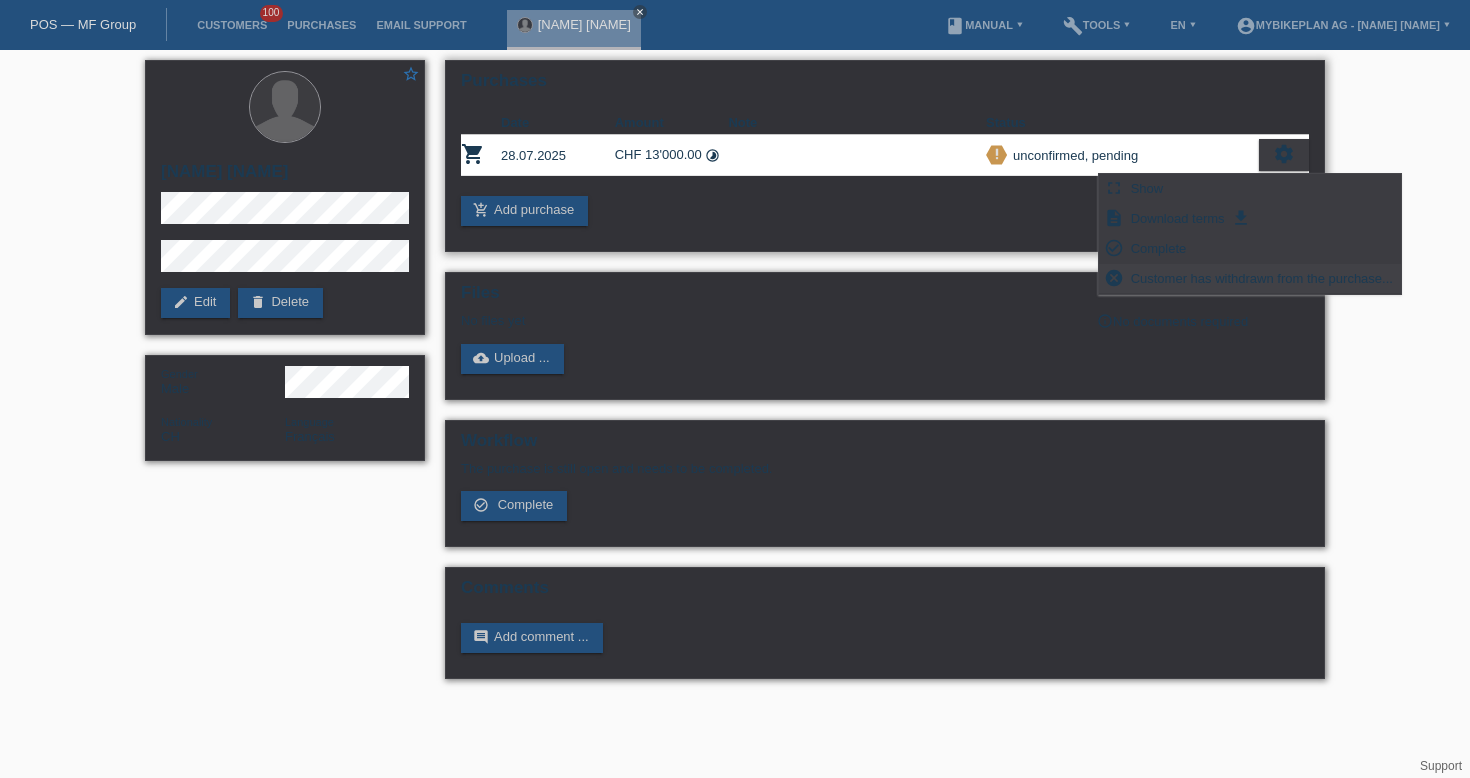 click on "Customer has withdrawn from the purchase..." at bounding box center [1262, 278] 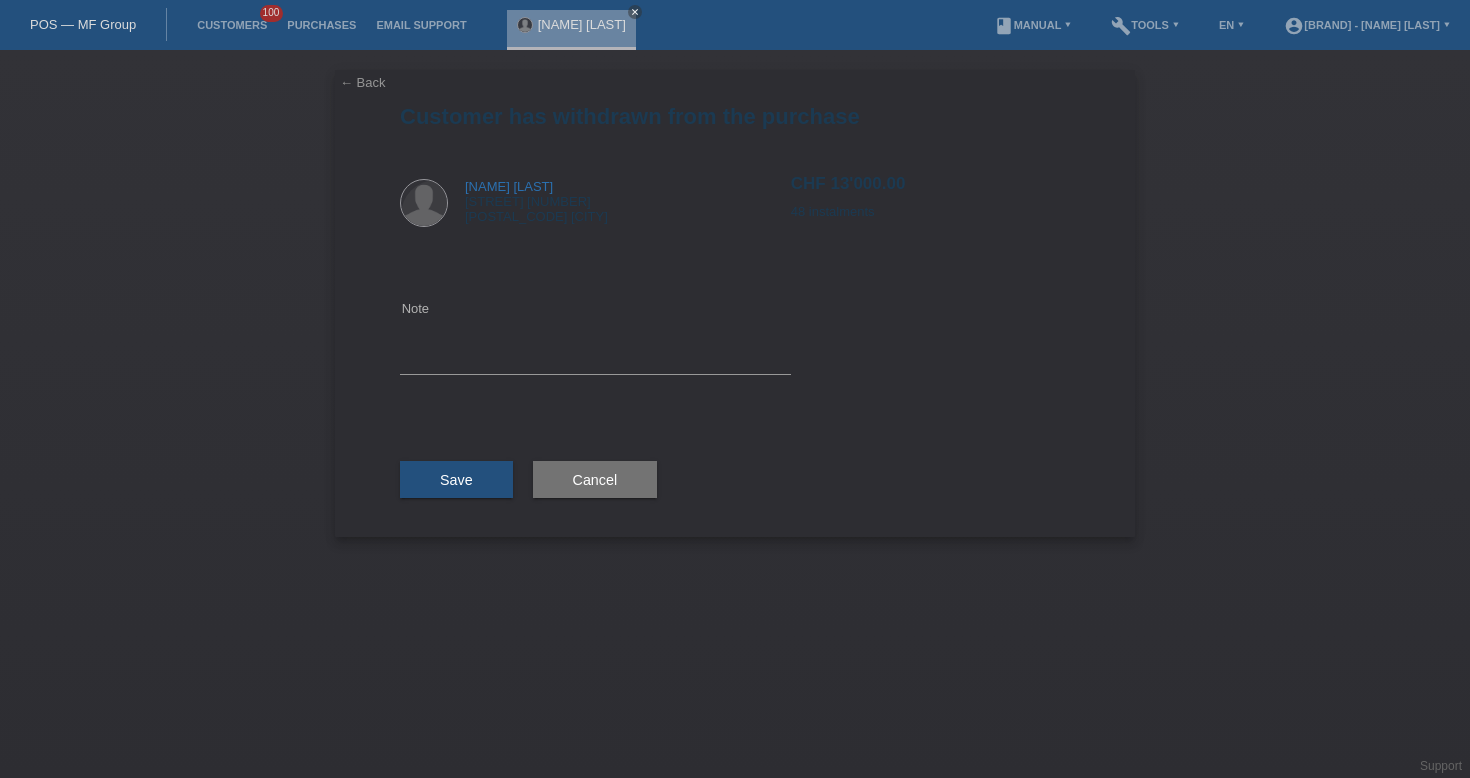 scroll, scrollTop: 0, scrollLeft: 0, axis: both 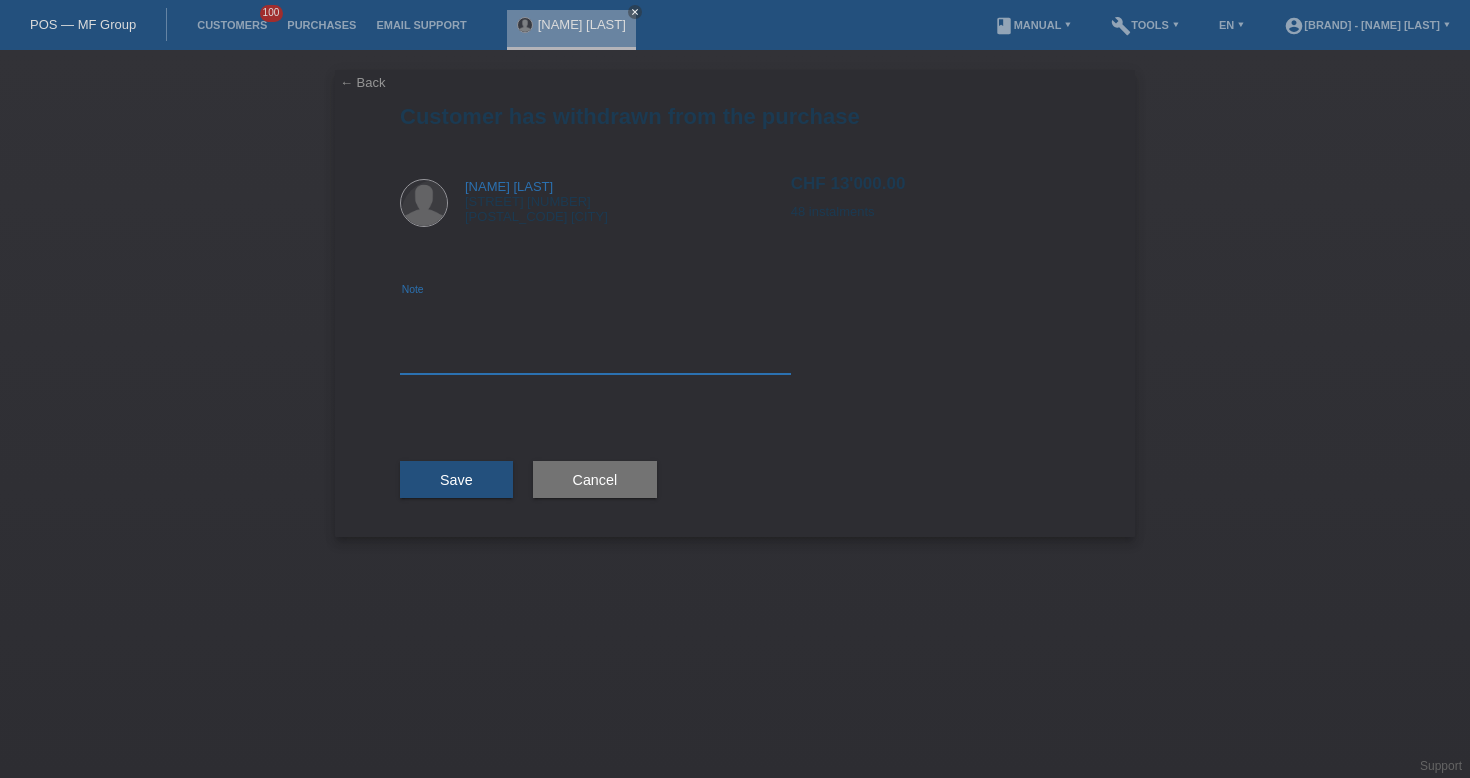 click at bounding box center [595, 335] 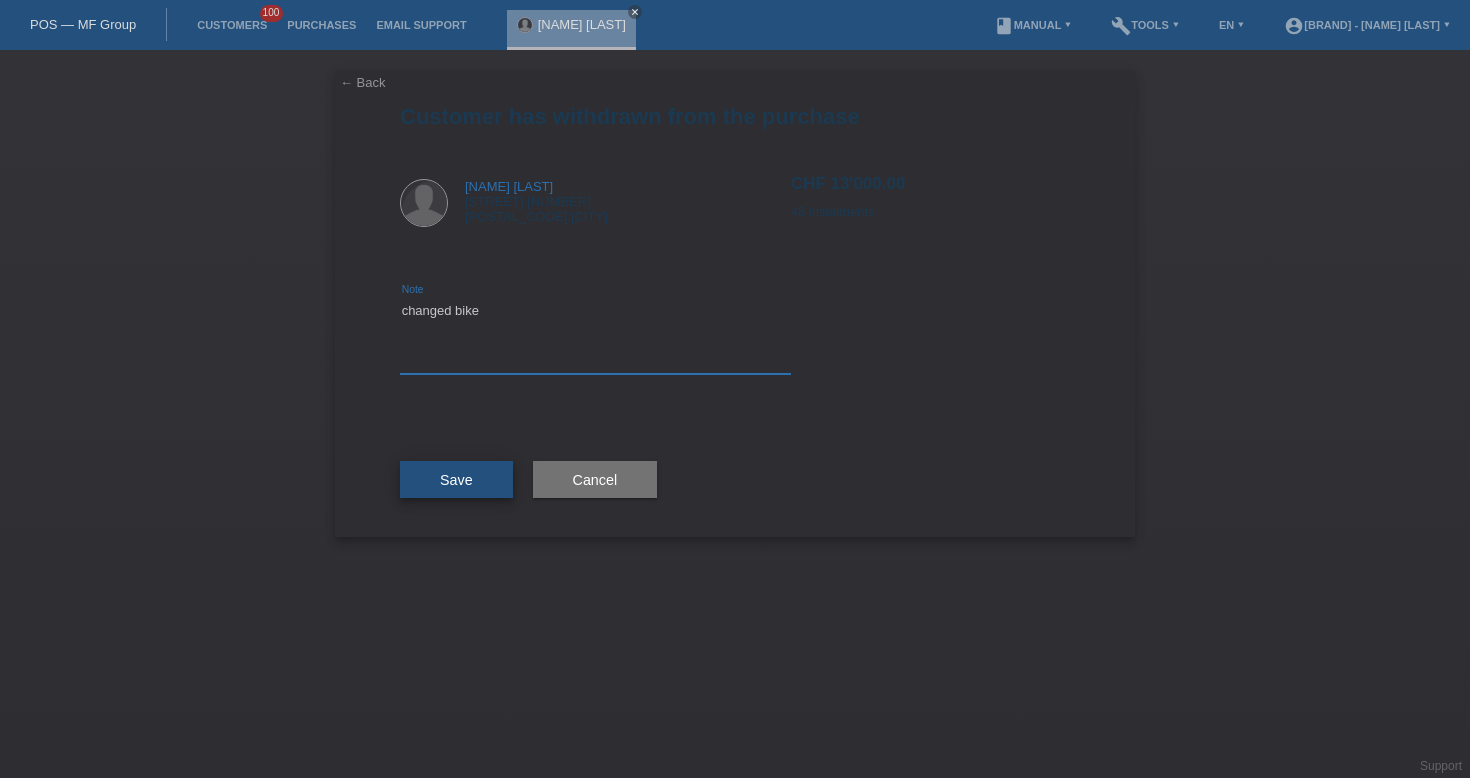 type on "changed bike" 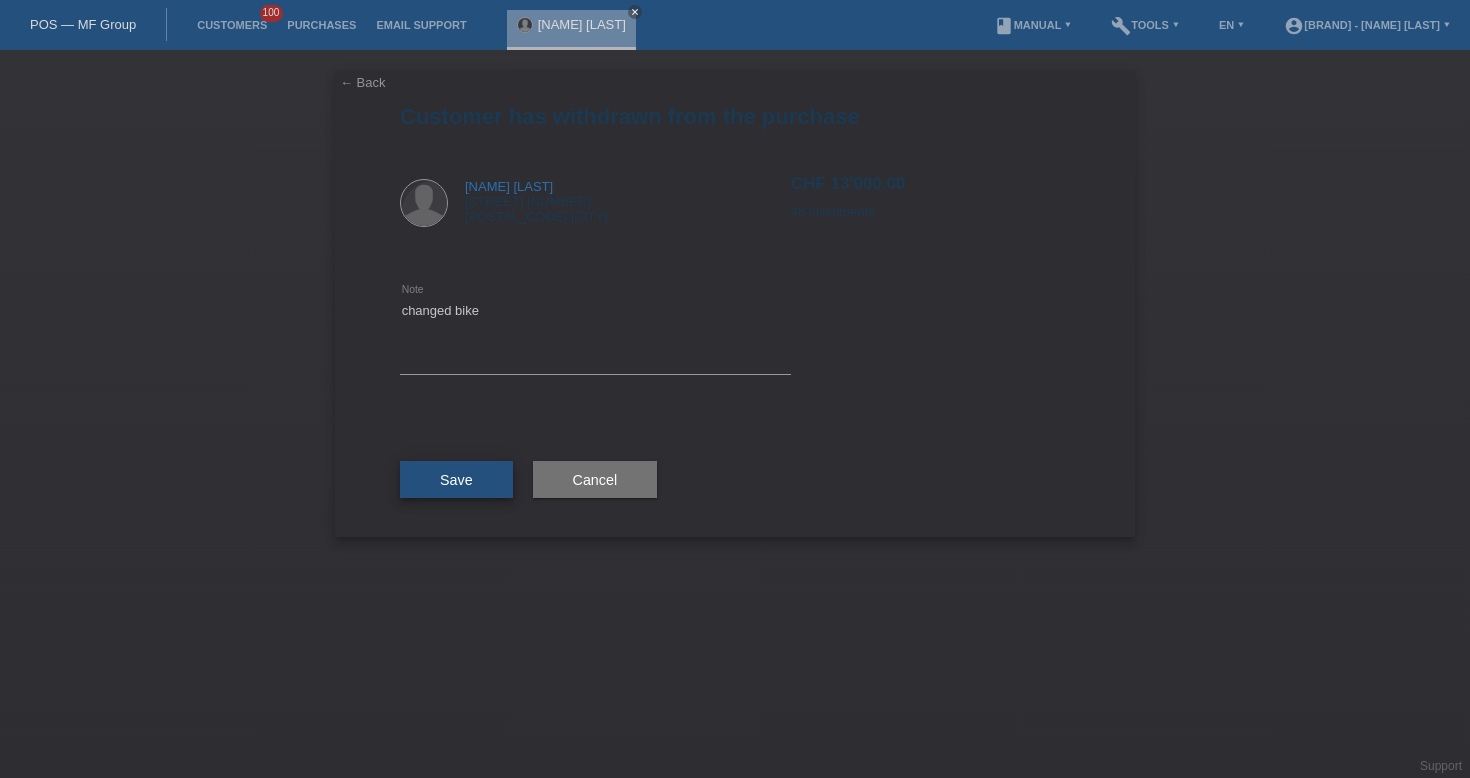 click on "Save" at bounding box center [456, 480] 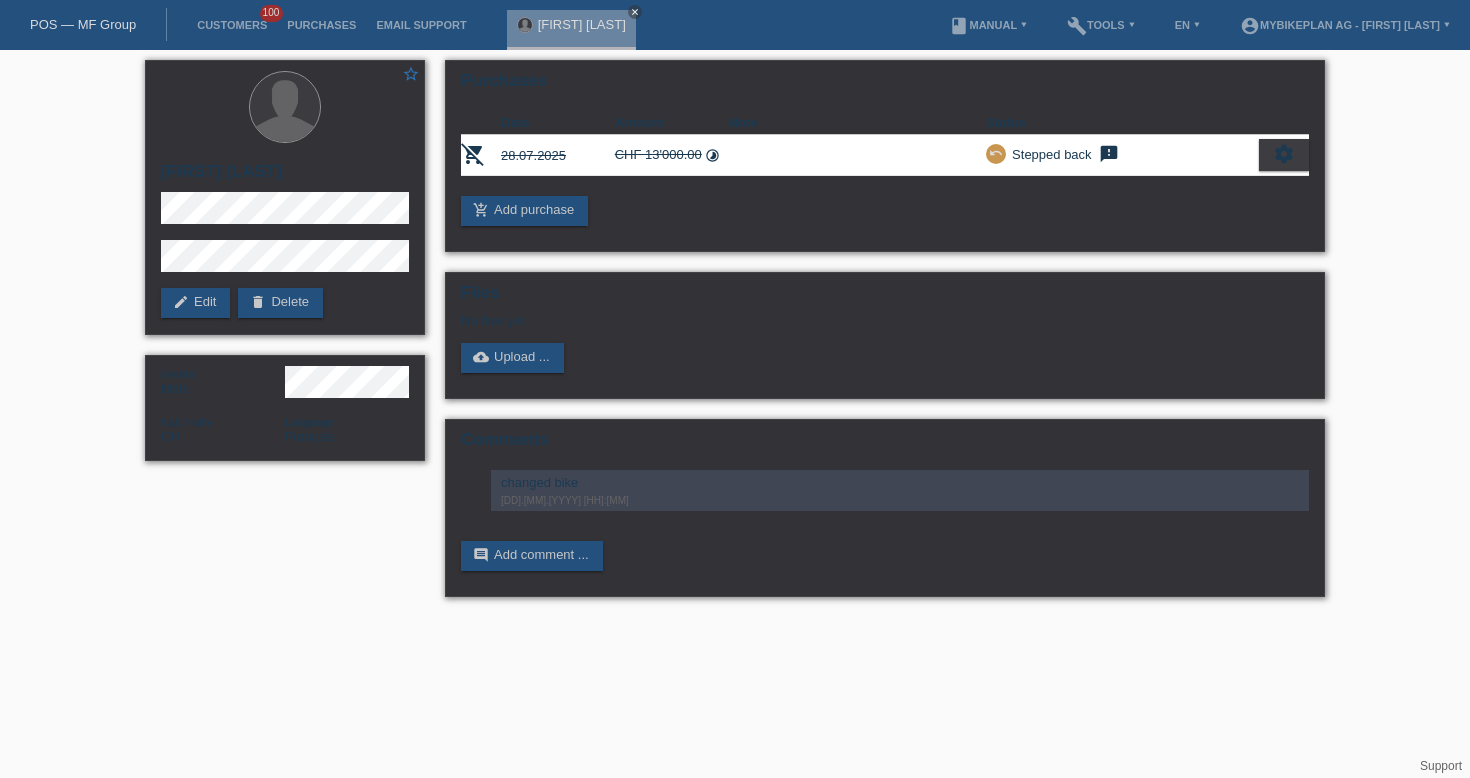 scroll, scrollTop: 0, scrollLeft: 0, axis: both 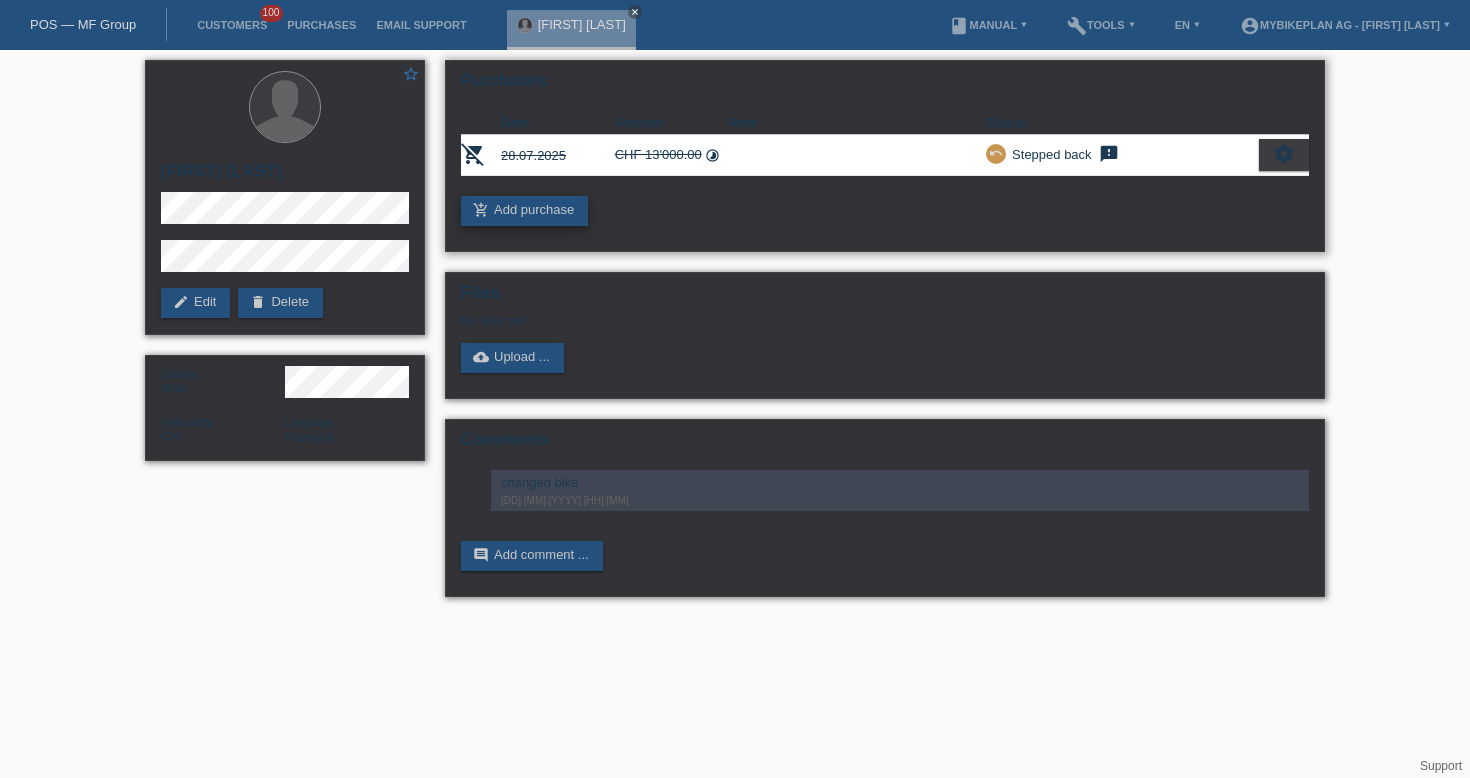 click on "add_shopping_cart  Add purchase" at bounding box center (524, 211) 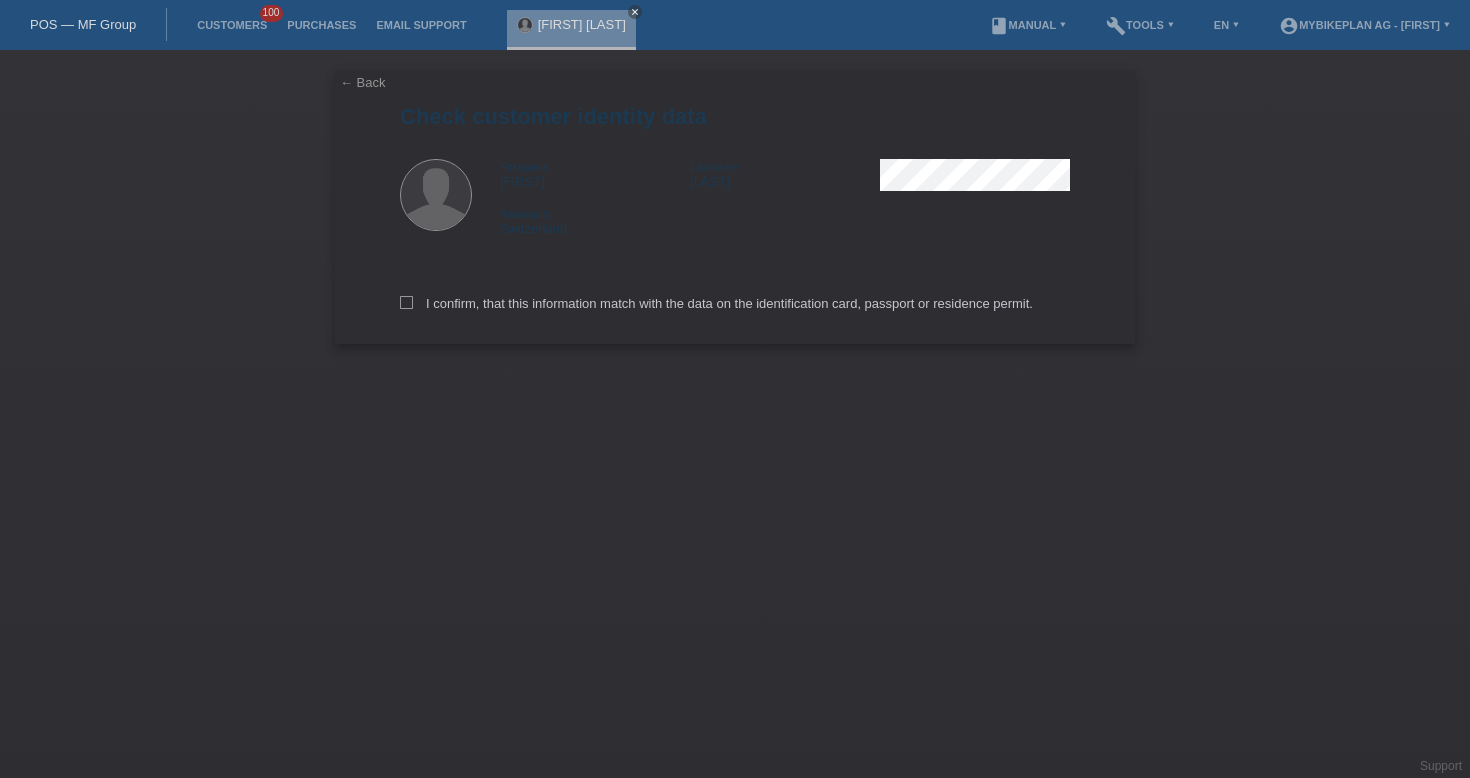 scroll, scrollTop: 0, scrollLeft: 0, axis: both 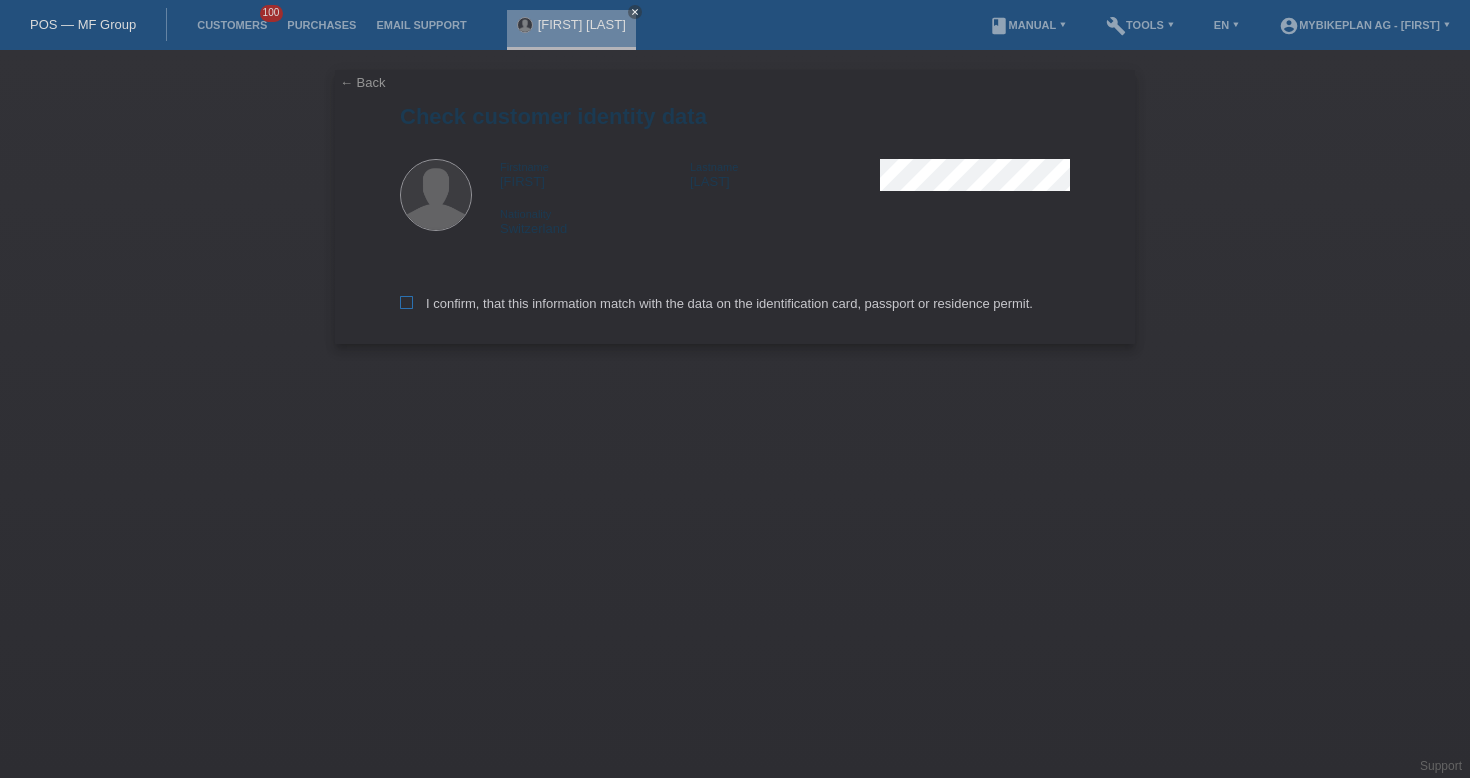 click on "I confirm, that this information match with the data on the identification card, passport or residence permit." at bounding box center (716, 303) 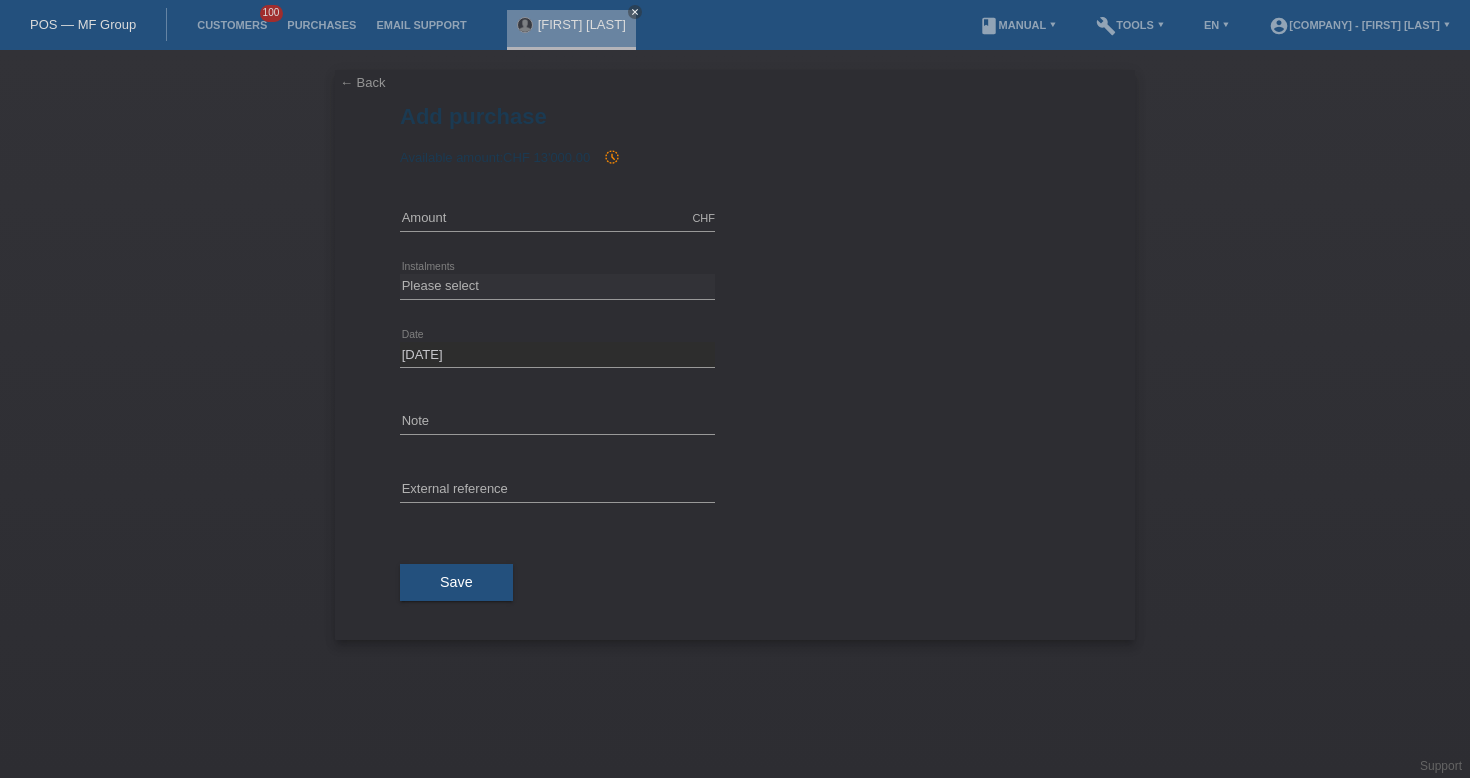 scroll, scrollTop: 0, scrollLeft: 0, axis: both 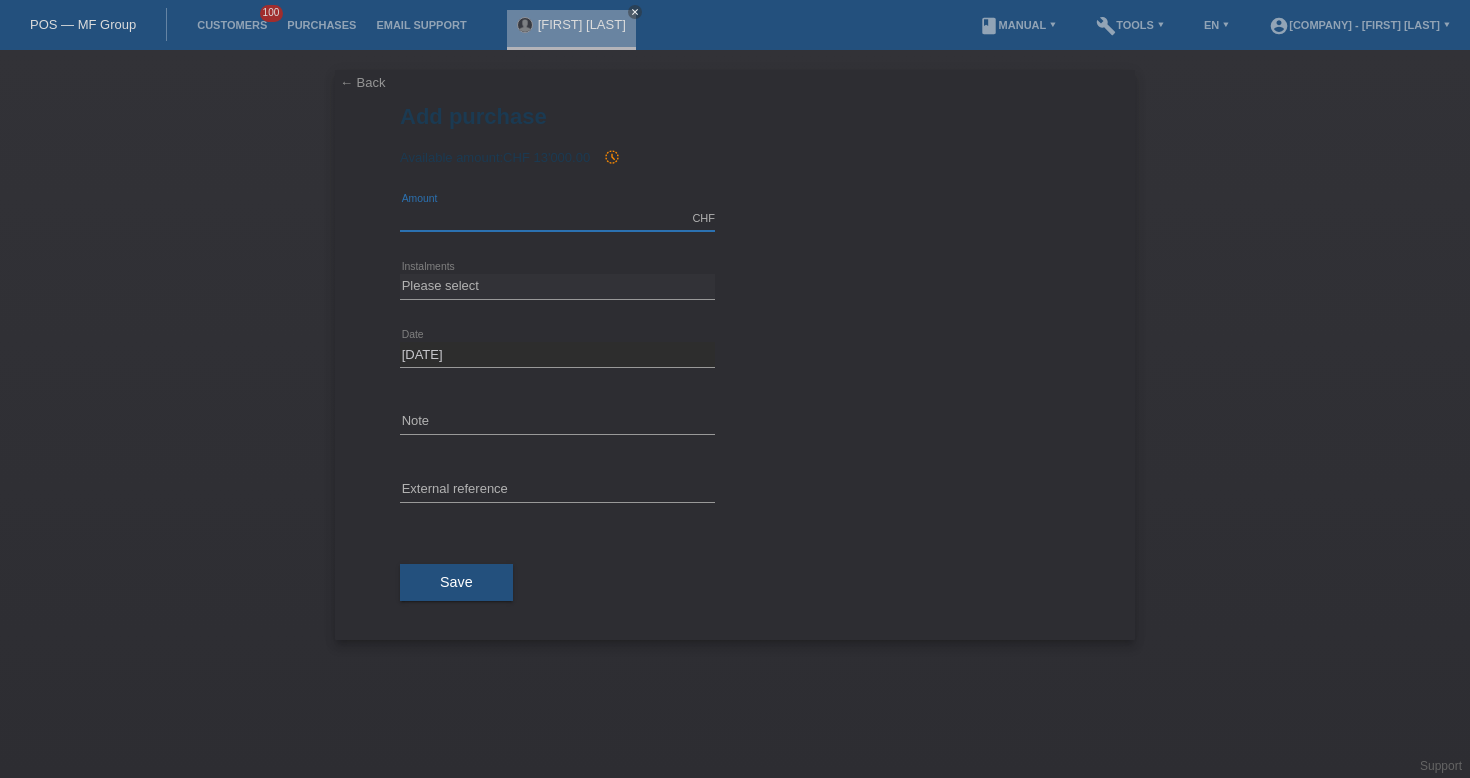 click at bounding box center [557, 218] 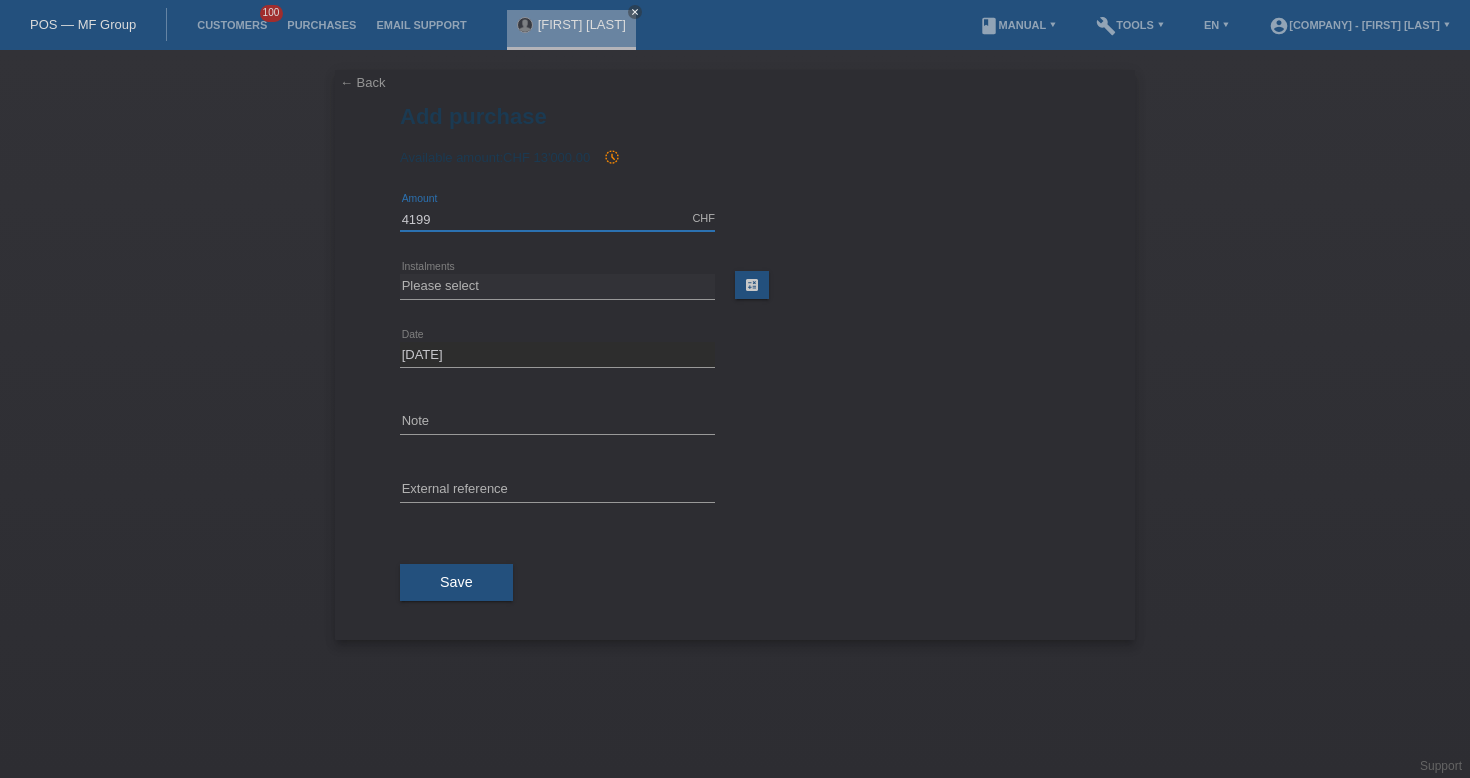 type on "4199.00" 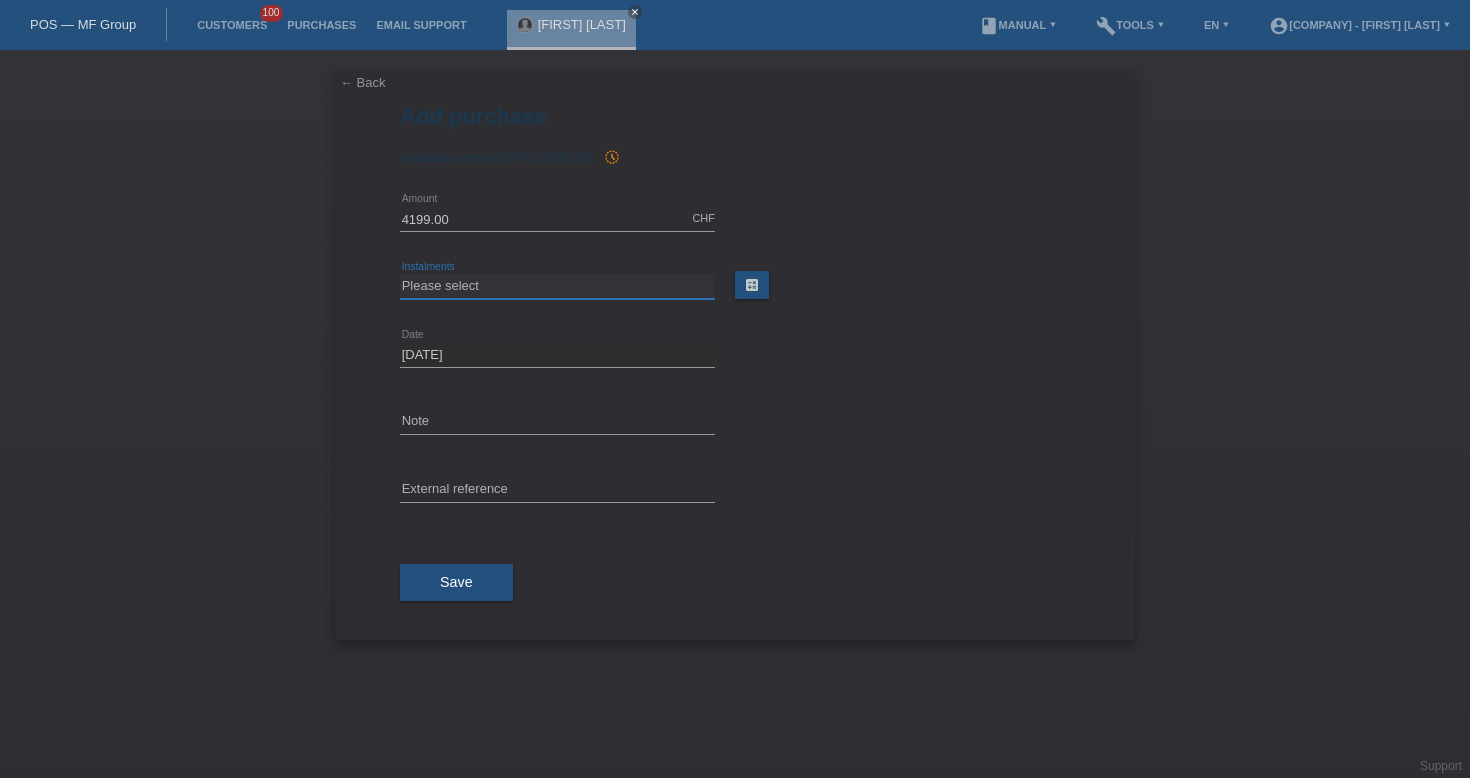 click on "Please select
6 instalments
12 instalments
18 instalments
24 instalments
36 instalments
48 instalments" at bounding box center (557, 286) 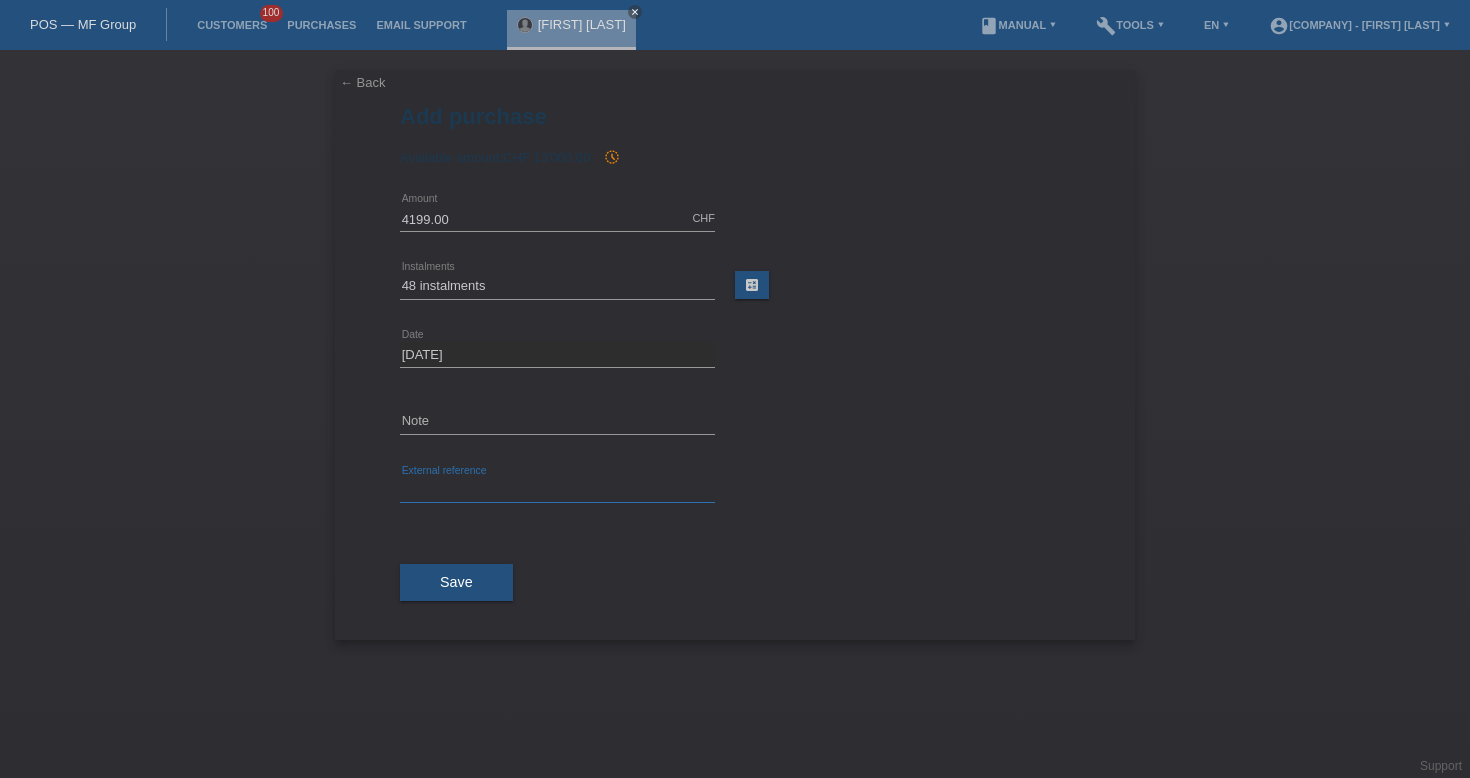 click at bounding box center (557, 490) 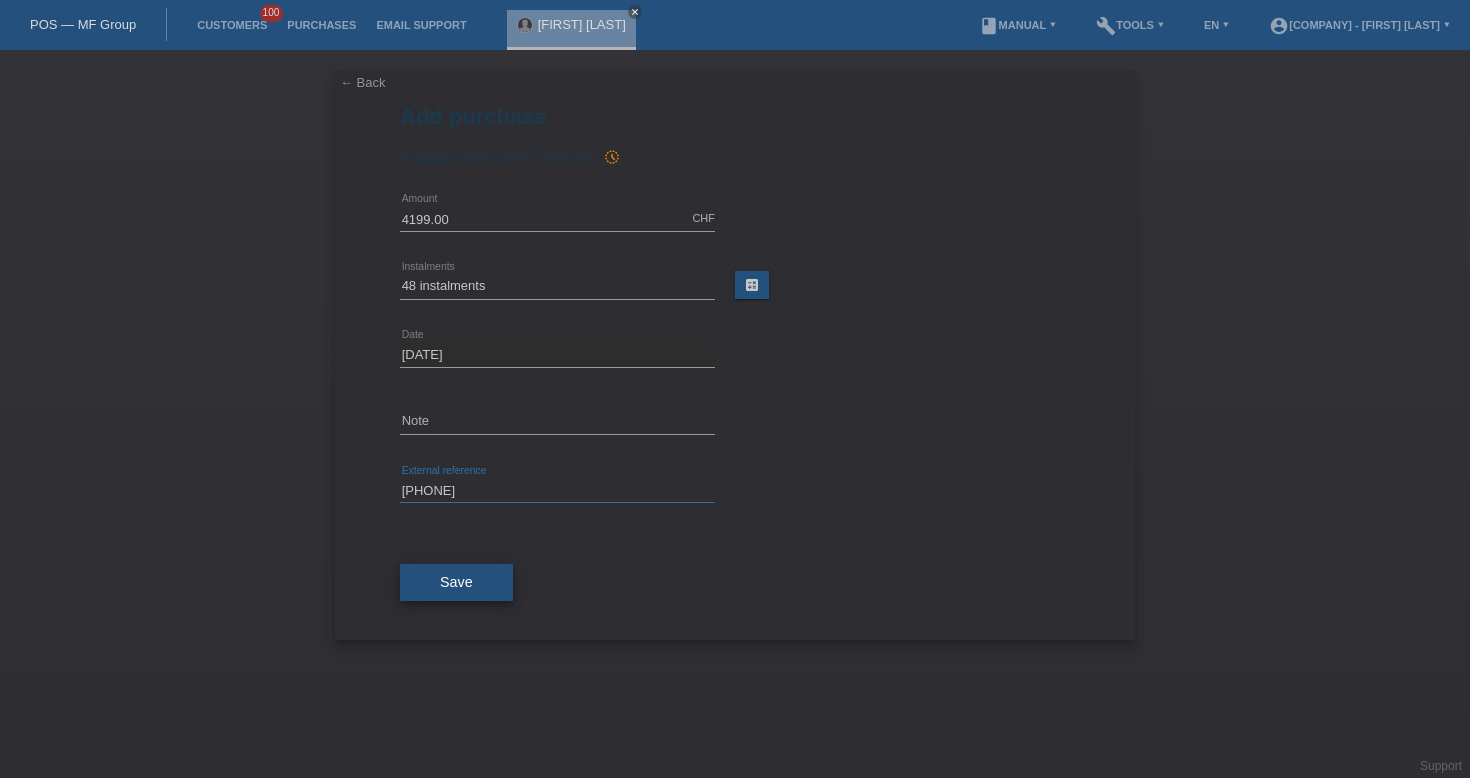 type on "[PHONE]" 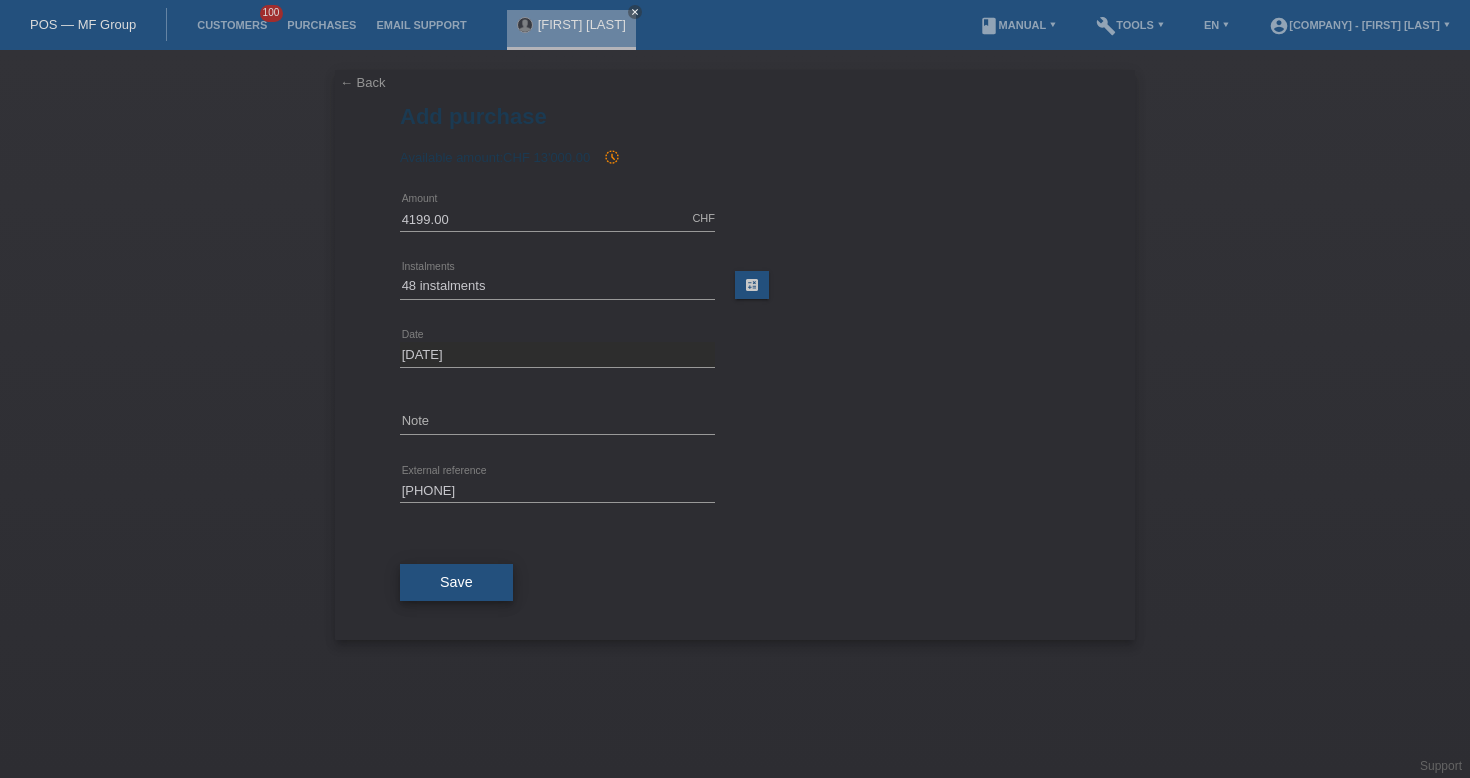 click on "Save" at bounding box center [456, 582] 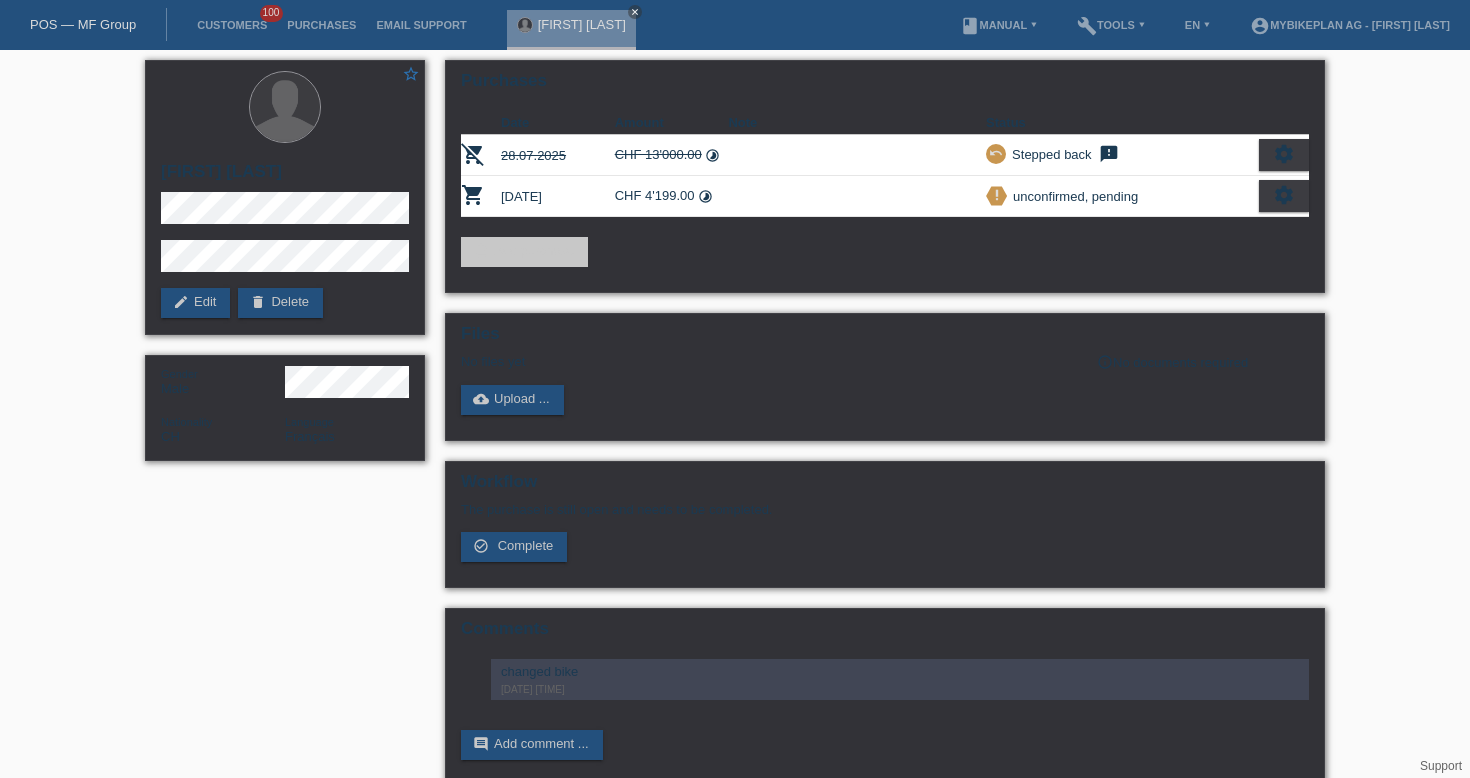 scroll, scrollTop: 0, scrollLeft: 0, axis: both 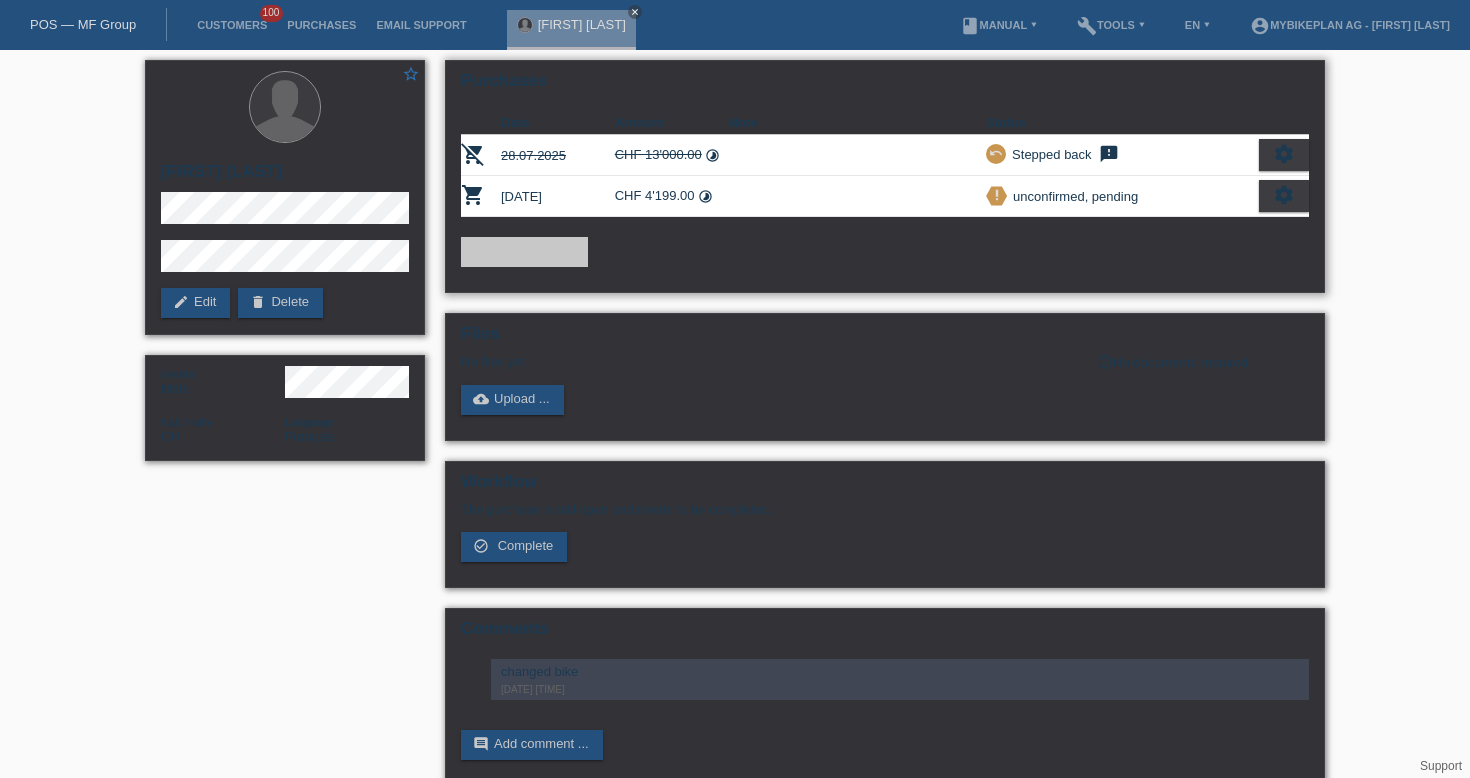 click on "settings" at bounding box center [1284, 196] 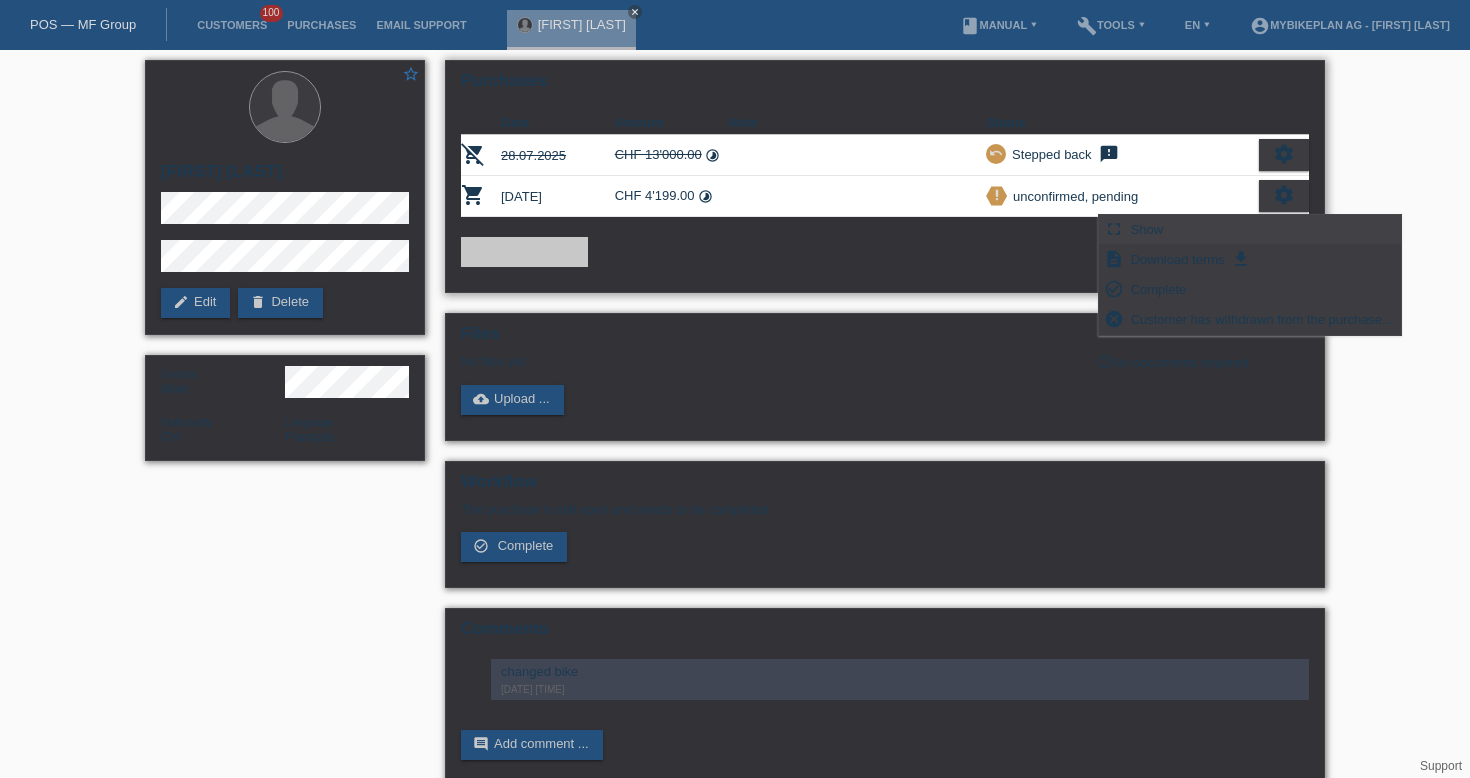 click on "Show" at bounding box center (1147, 229) 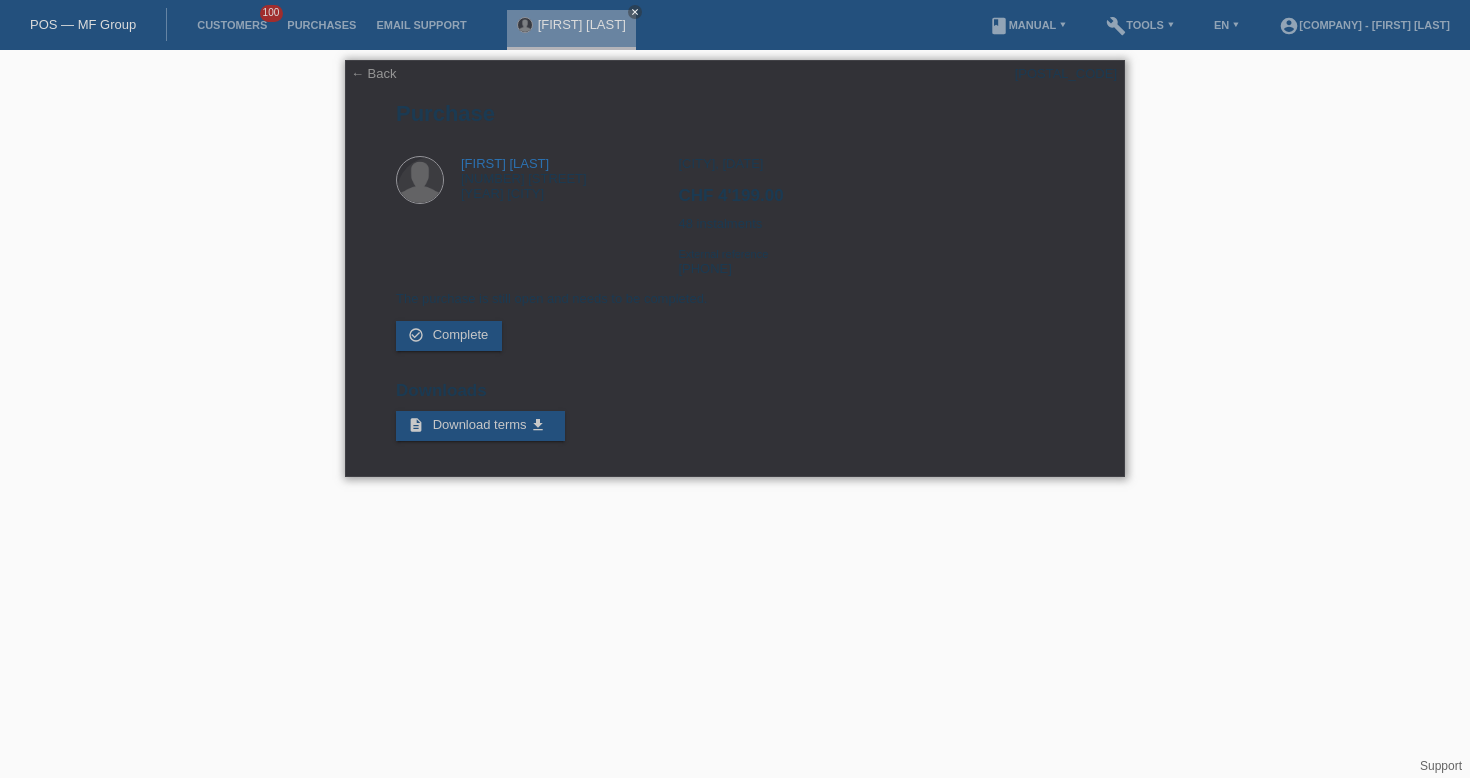 scroll, scrollTop: 0, scrollLeft: 0, axis: both 